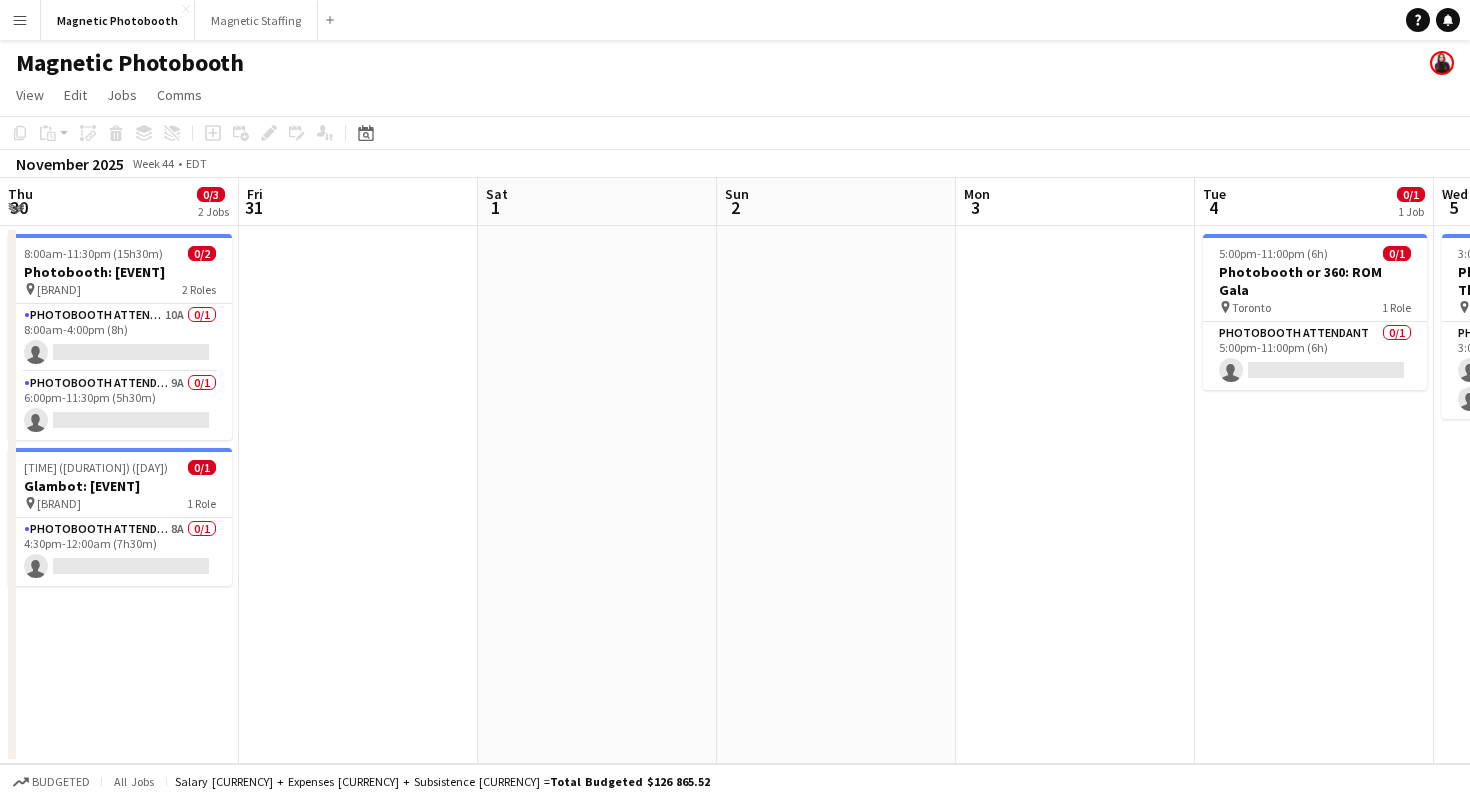 scroll, scrollTop: 0, scrollLeft: 0, axis: both 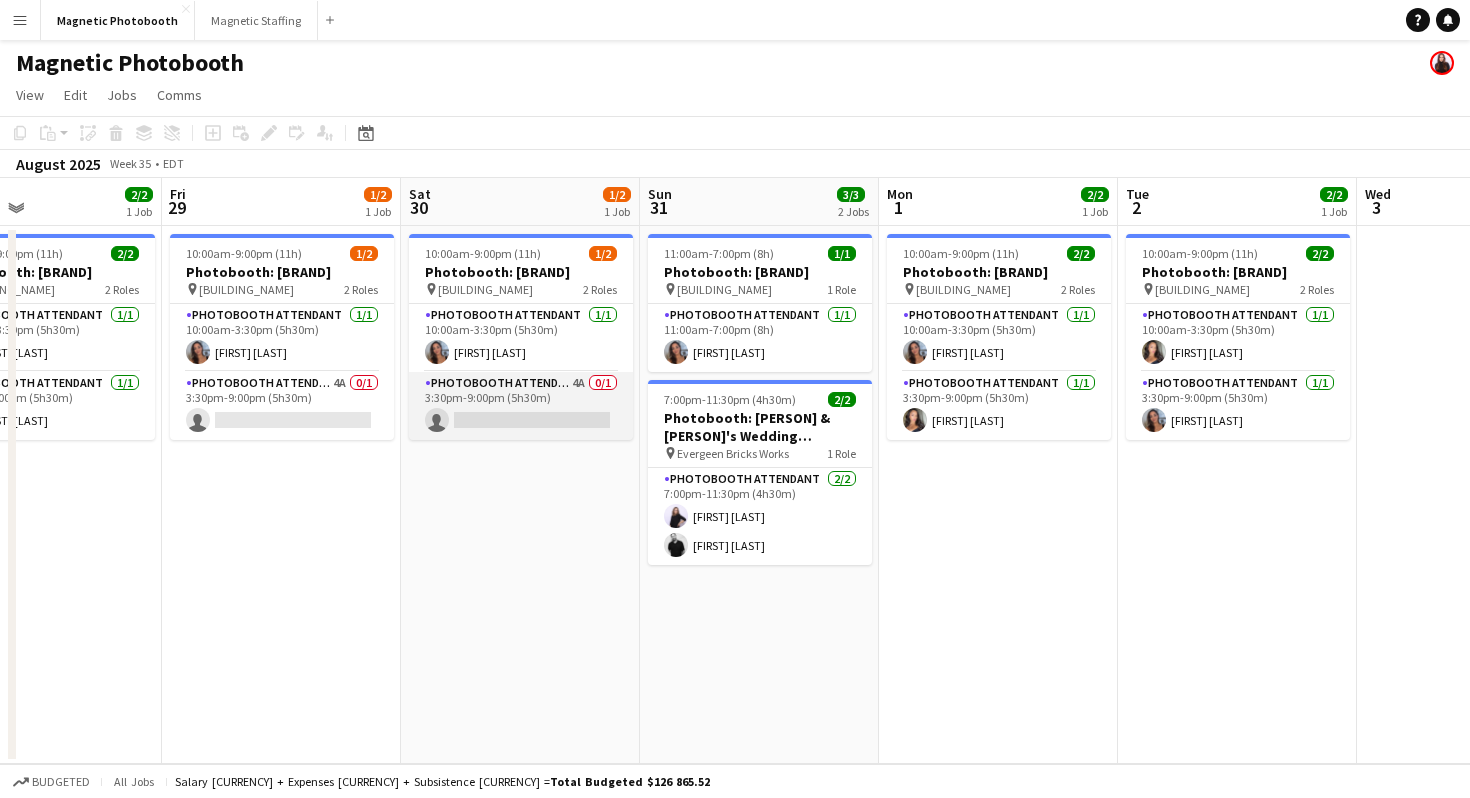 click on "Photobooth Attendant    4A   0/1   3:30pm-9:00pm (5h30m)
single-neutral-actions" at bounding box center [521, 406] 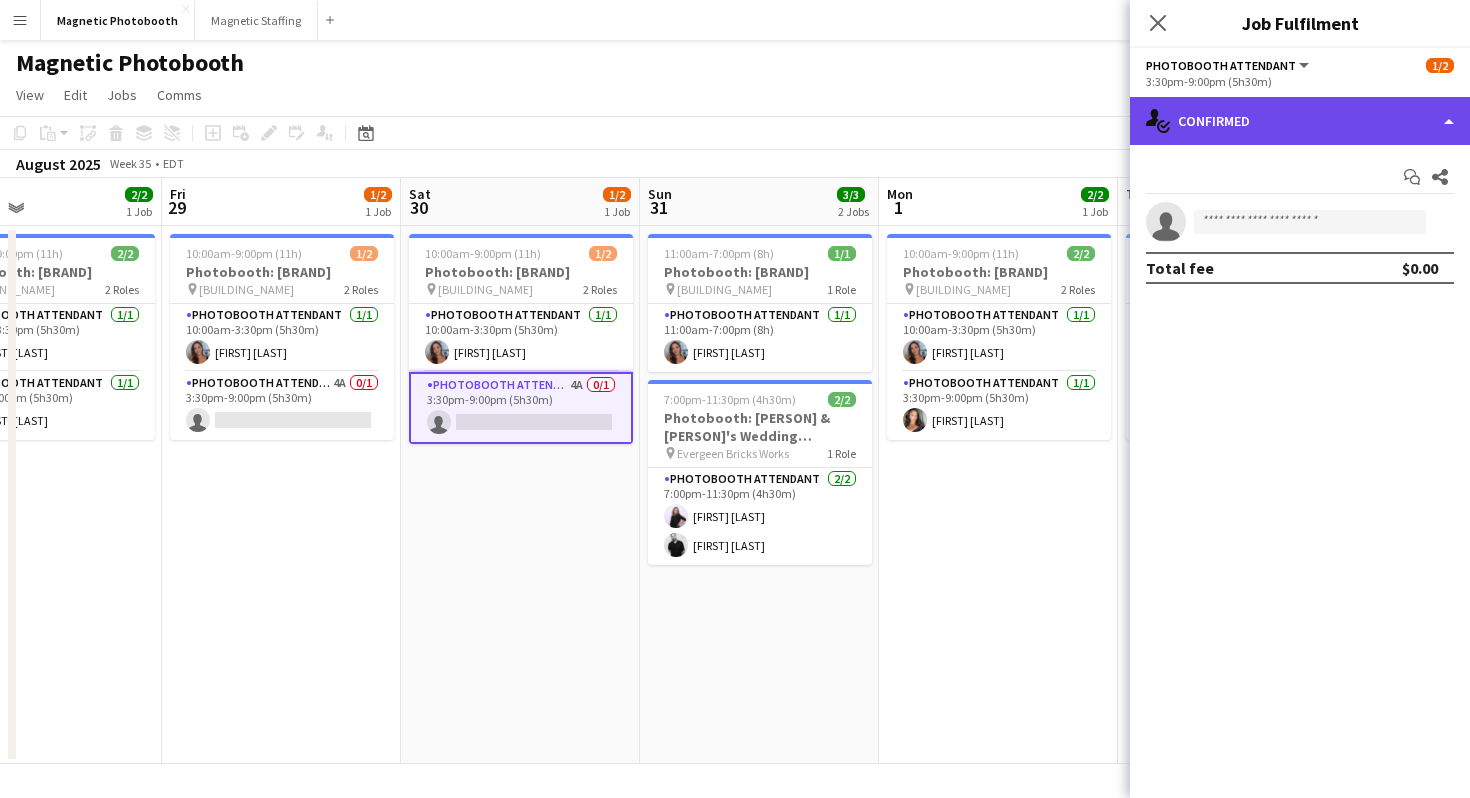 click on "single-neutral-actions-check-2
Confirmed" 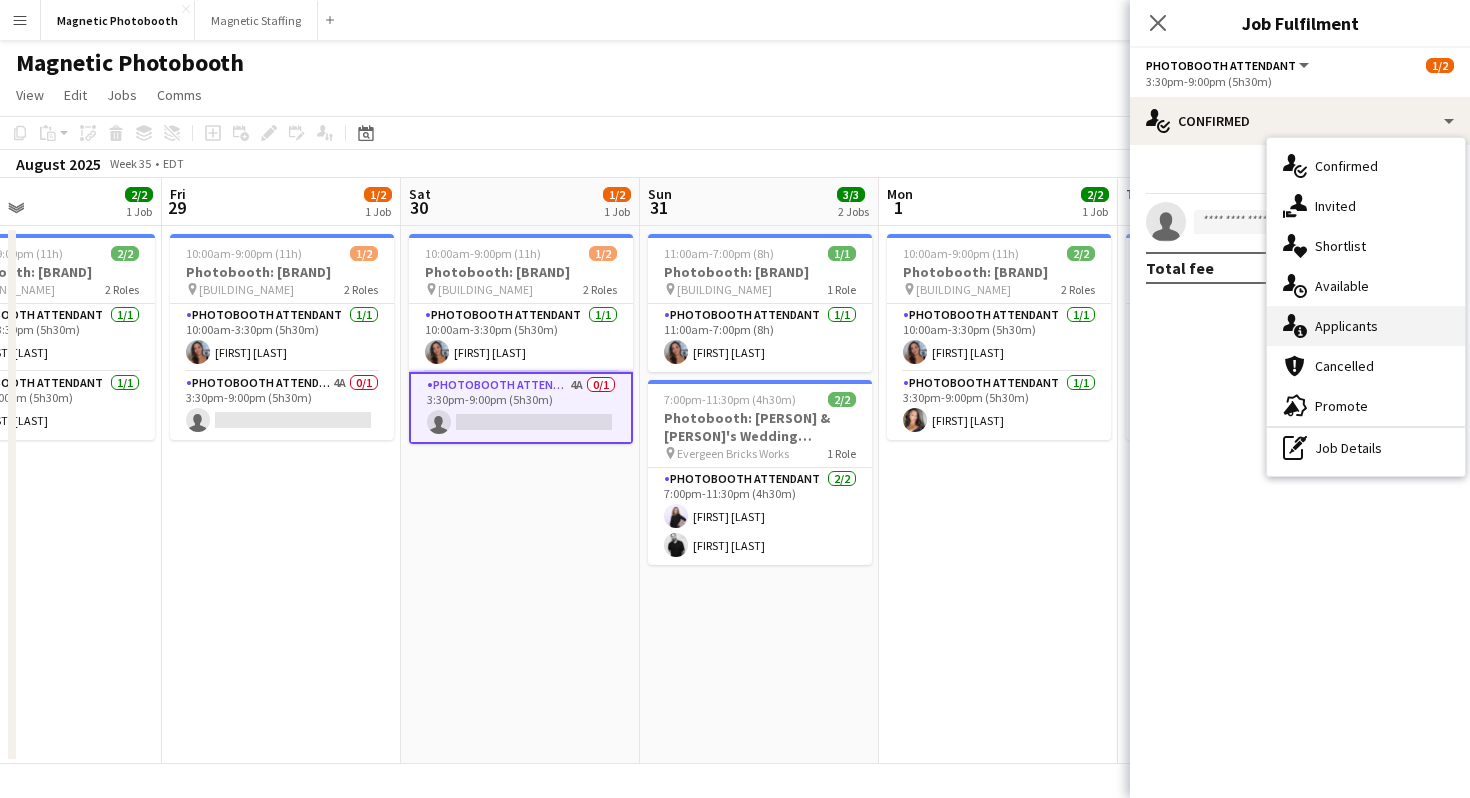 click on "single-neutral-actions-information" 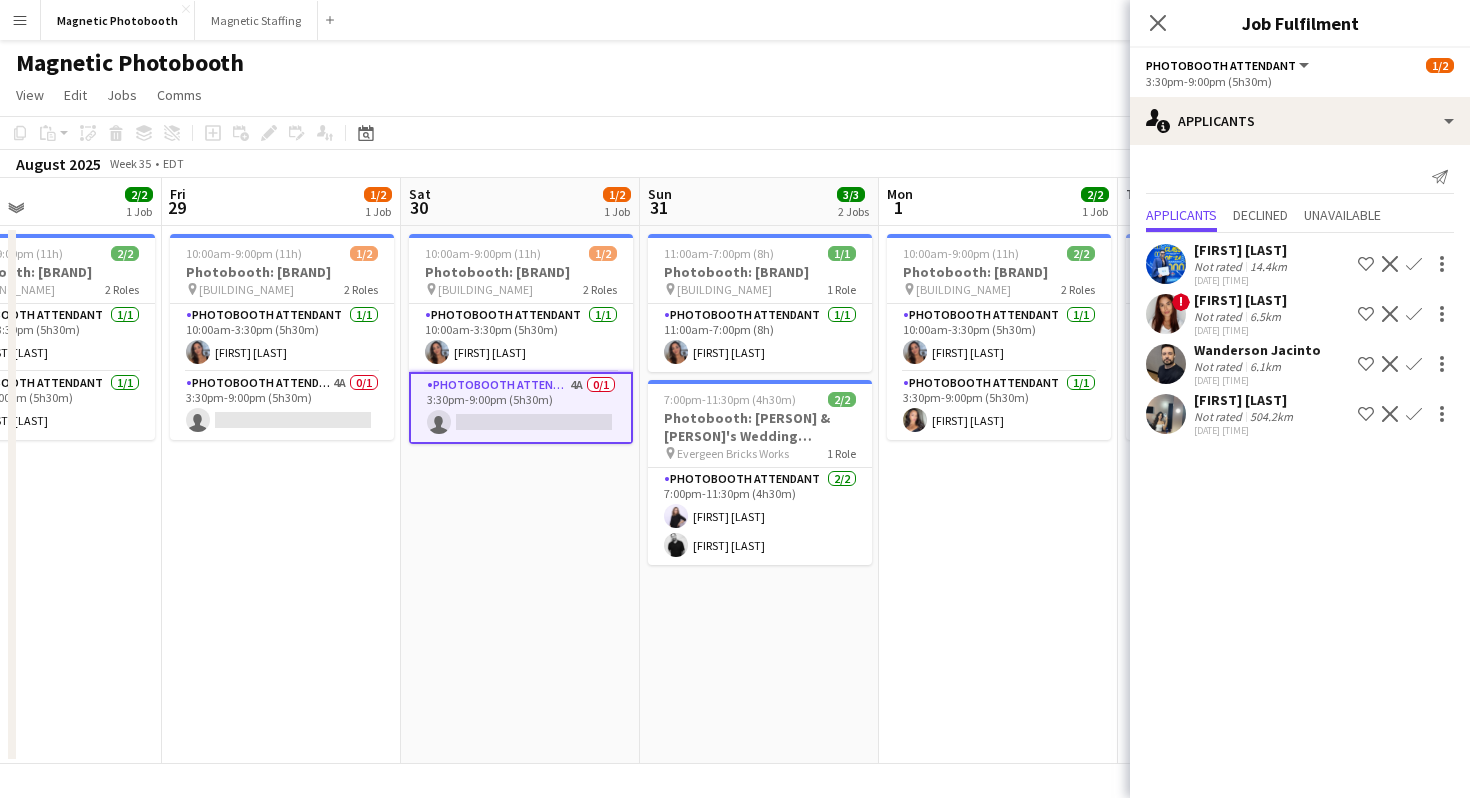 click 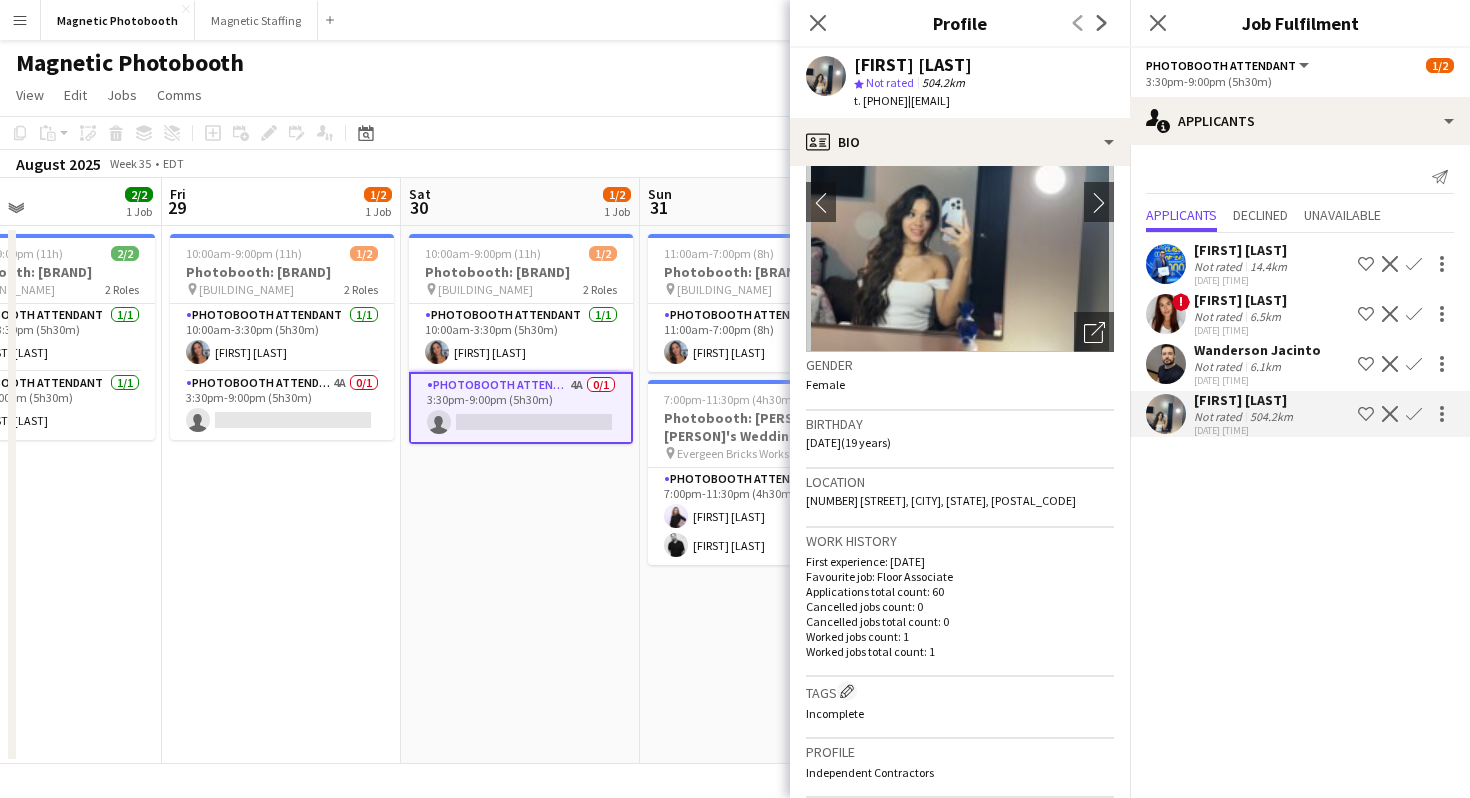 scroll, scrollTop: 137, scrollLeft: 0, axis: vertical 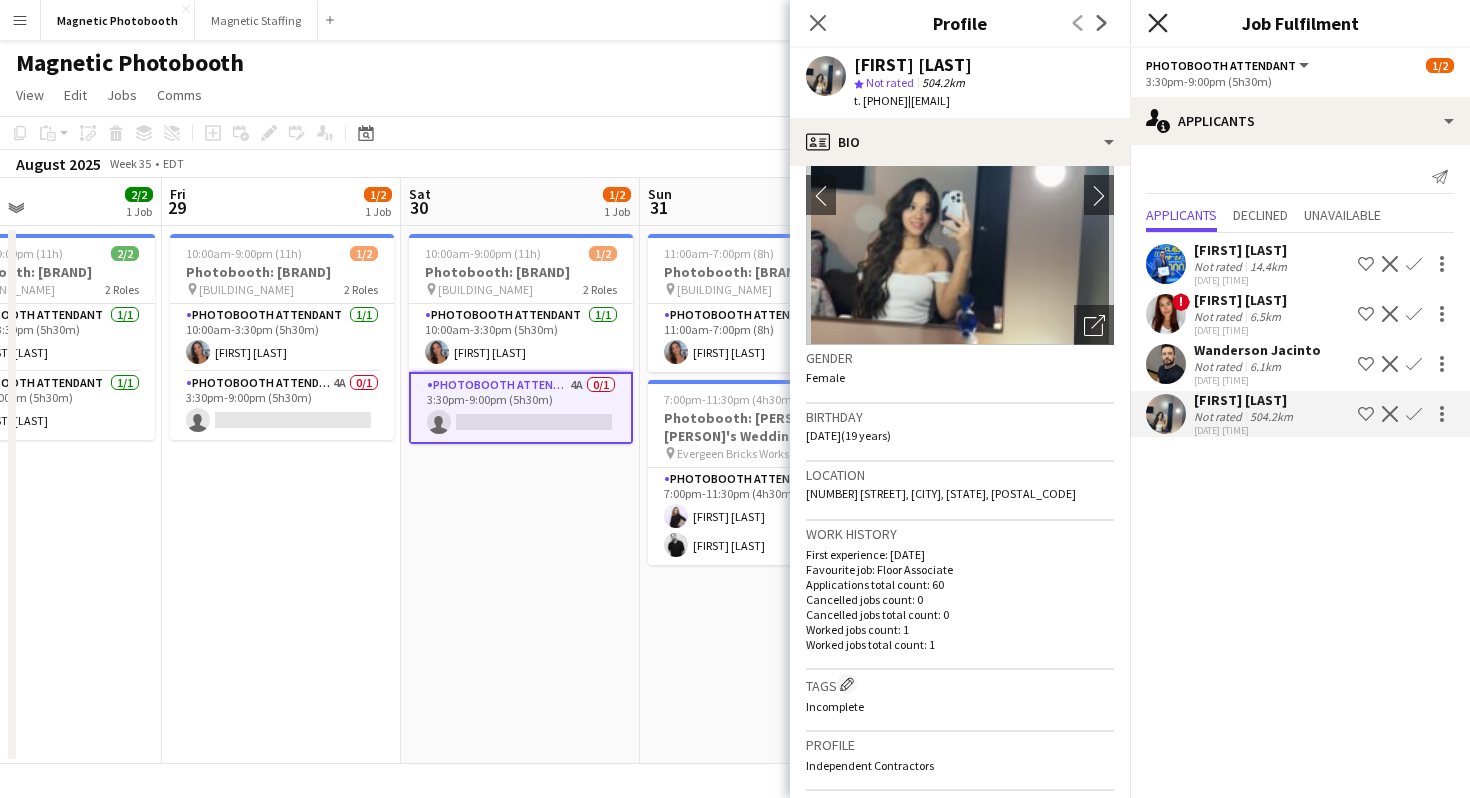 click 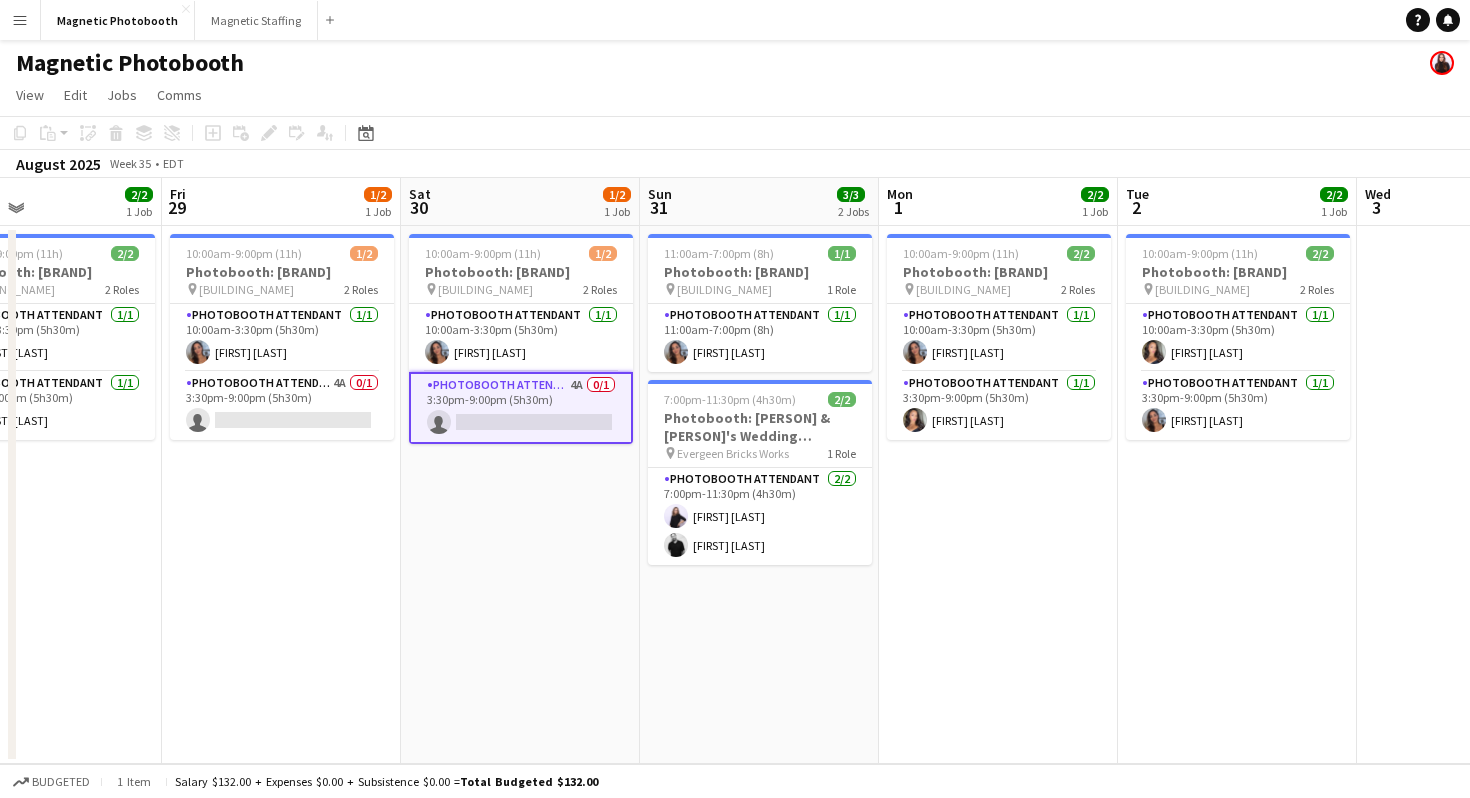 click on "Menu
Boards
Boards   Boards   All jobs   Status
Workforce
Workforce   My Workforce   Recruiting
Comms
Comms
Pay
Pay   Approvals   Payments   Reports
Platform Settings
Platform Settings   Your settings
Training Academy
Training Academy
Knowledge Base
Knowledge Base
Product Updates
Product Updates   Log Out   Privacy   Magnetic Photobooth
Close
Magnetic Staffing
Close
Add
Help
Notifications" at bounding box center (735, 20) 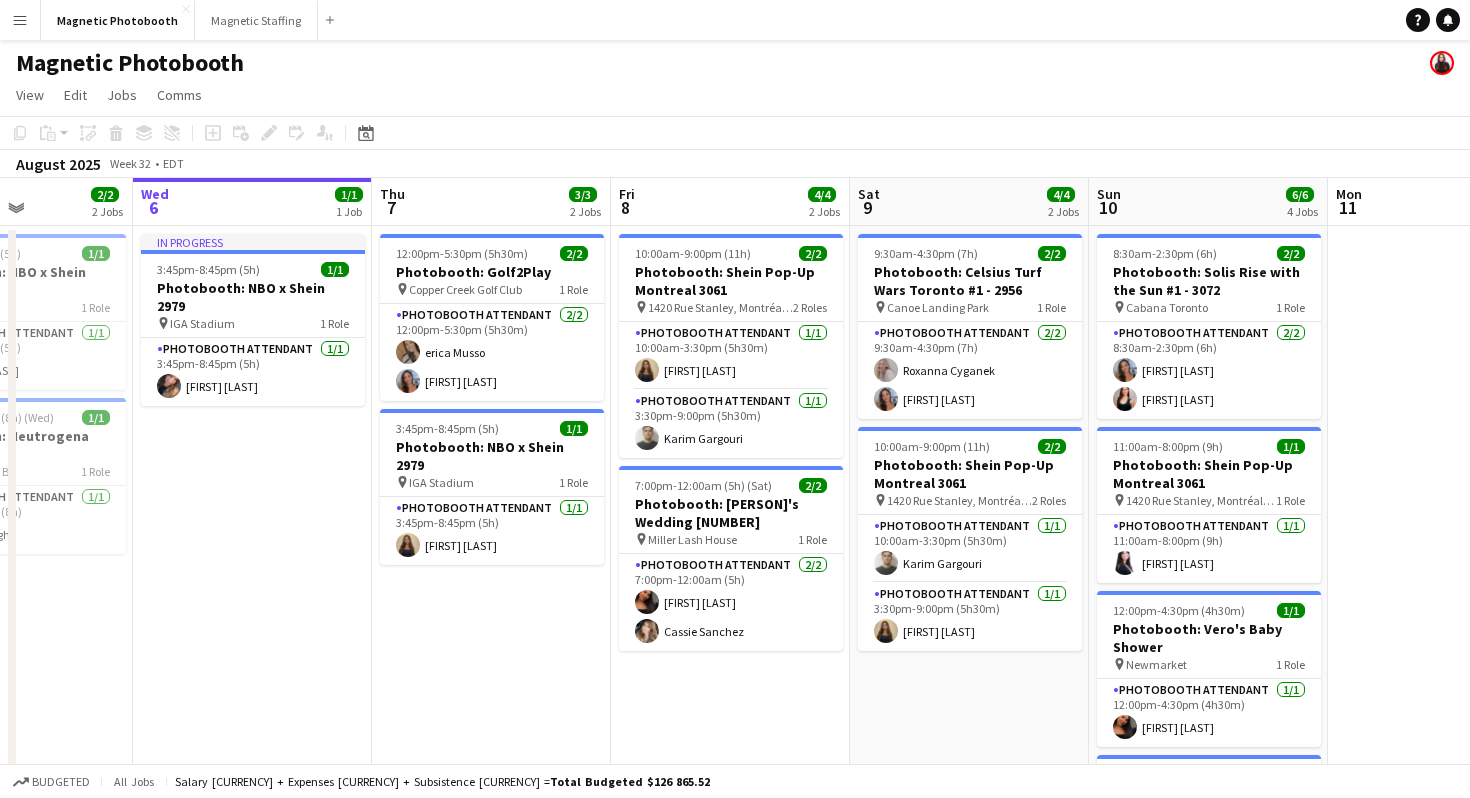scroll, scrollTop: 0, scrollLeft: 588, axis: horizontal 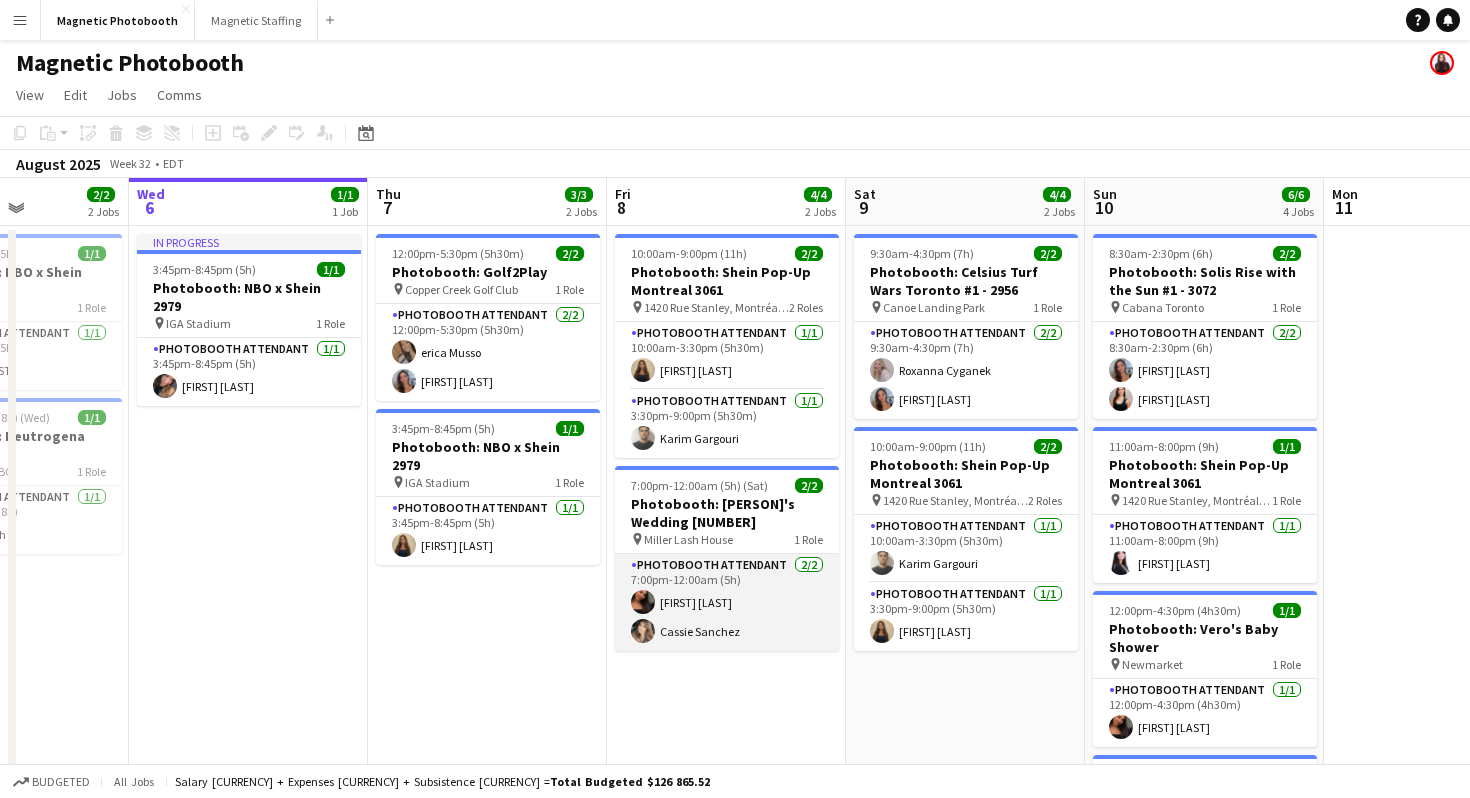 click on "Photobooth Attendant    2/2   [TIME] (5h)
[FIRST] [LAST] [FIRST] [LAST]" at bounding box center [727, 602] 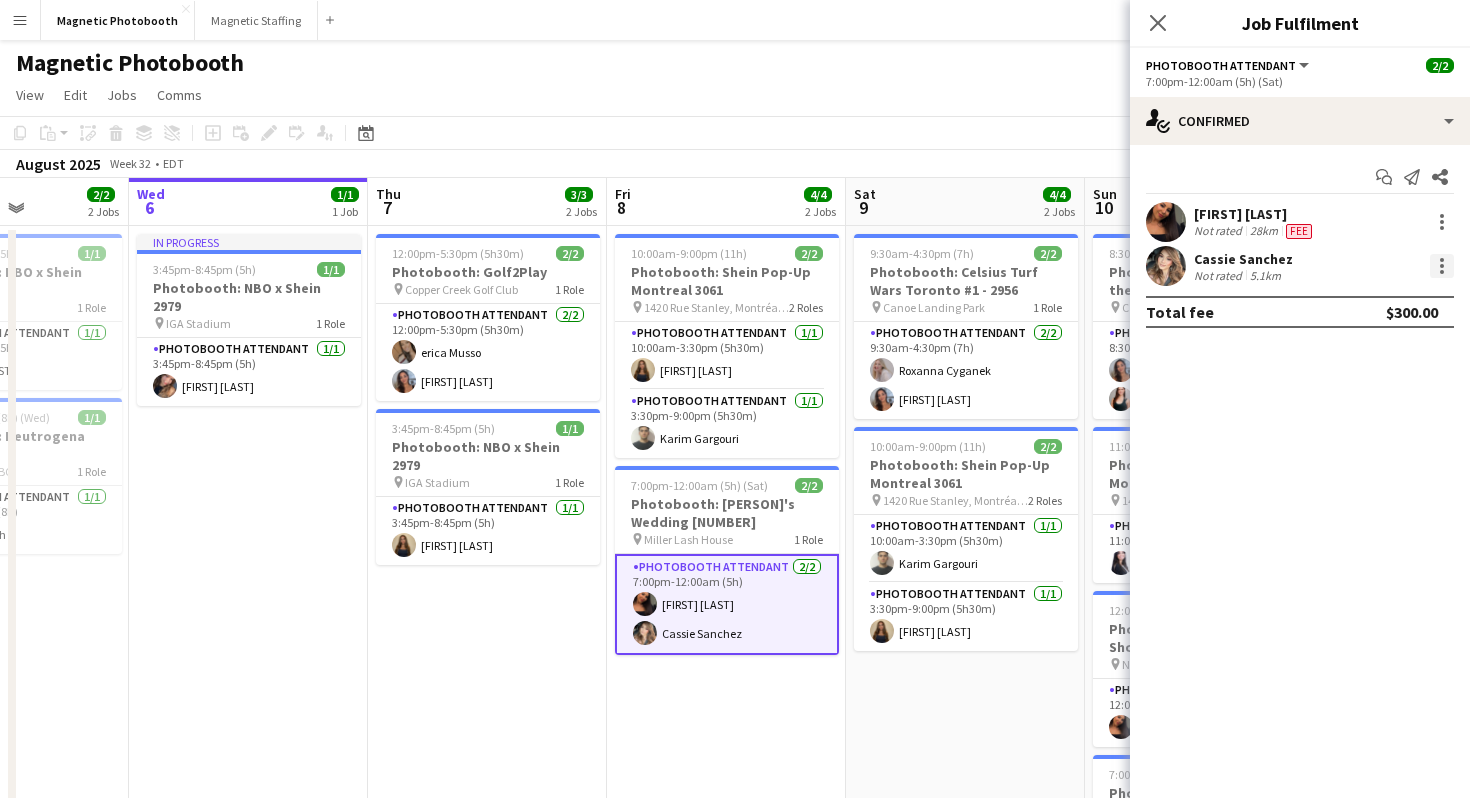 click at bounding box center [1442, 266] 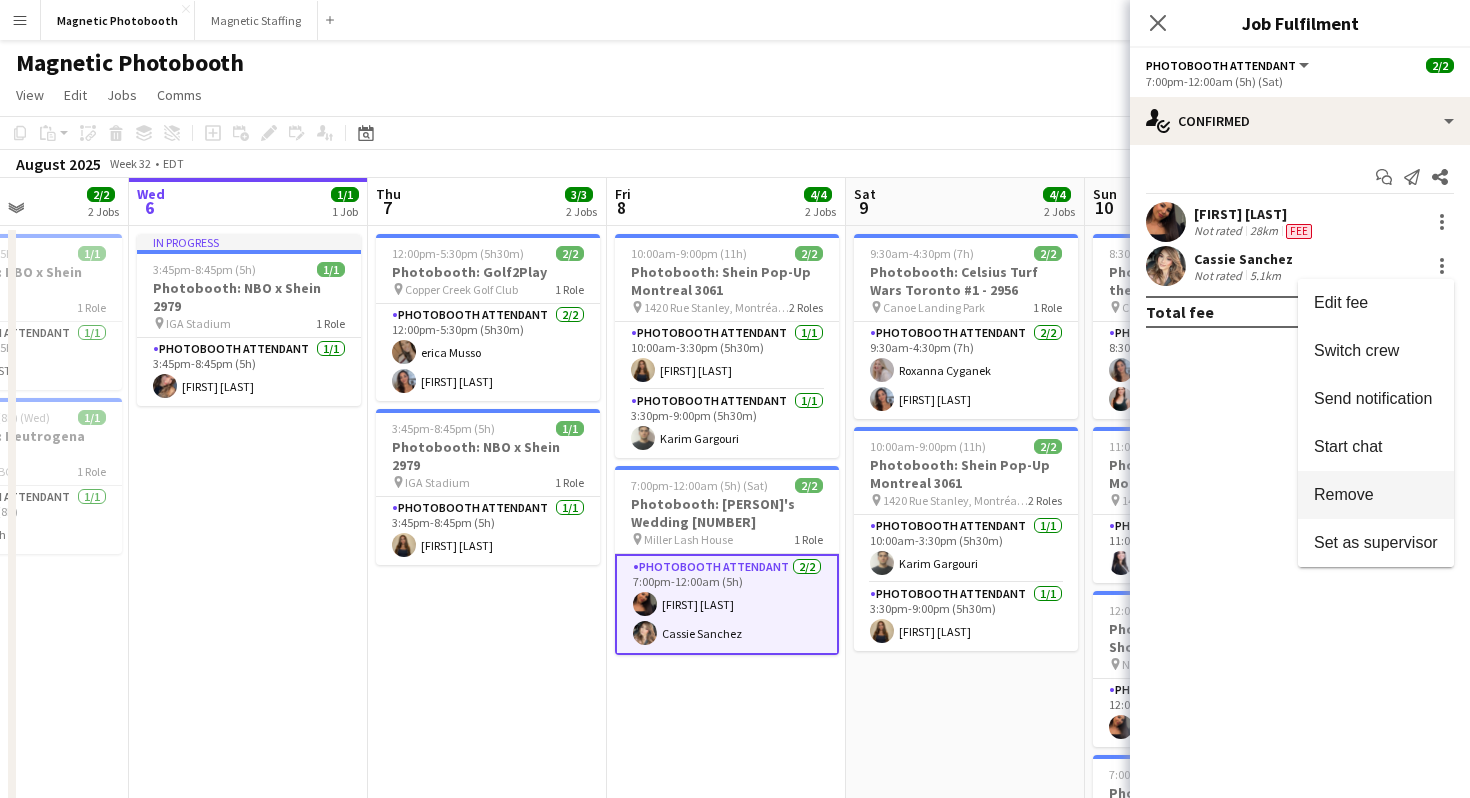 click on "Remove" at bounding box center [1344, 494] 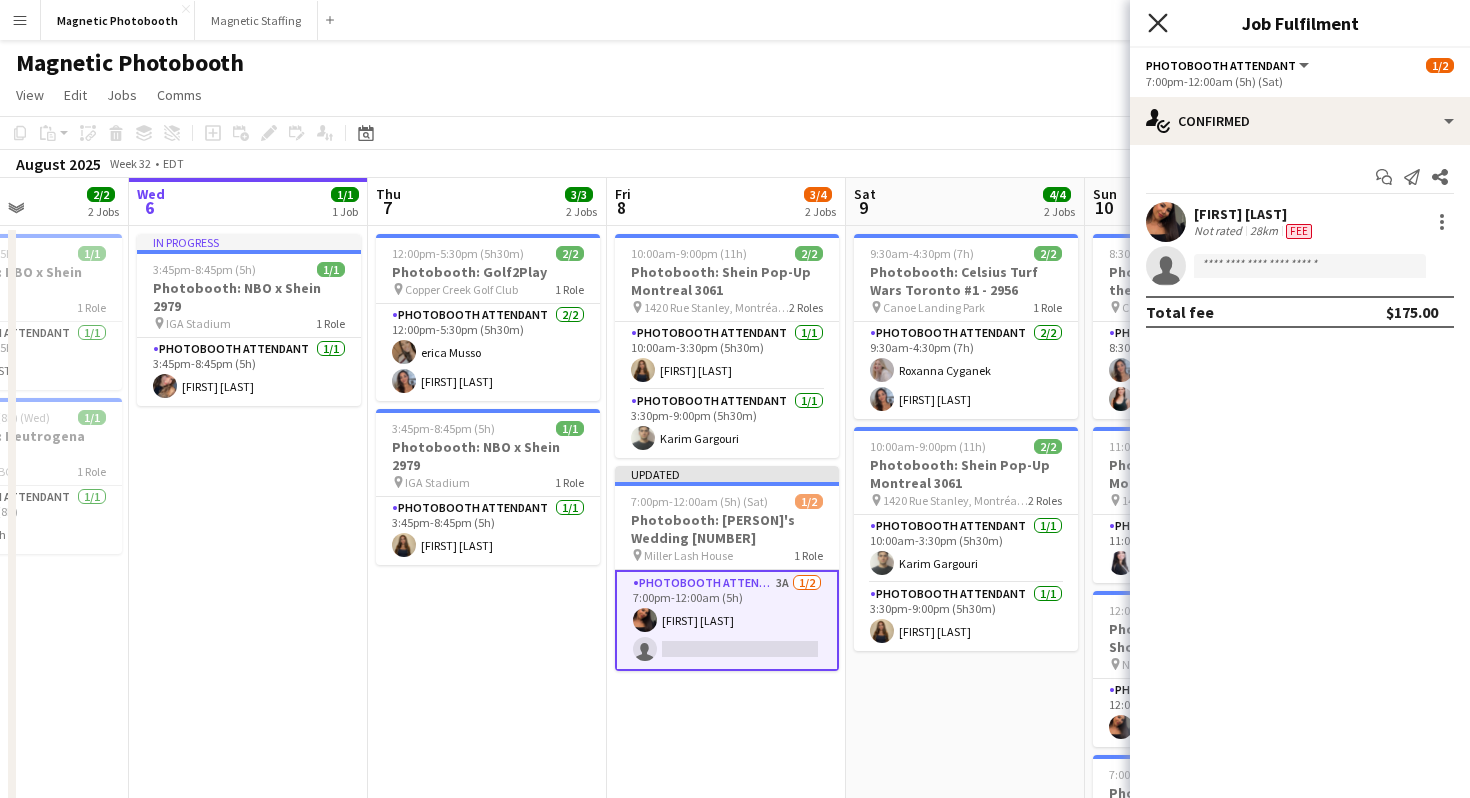 click on "Close pop-in" 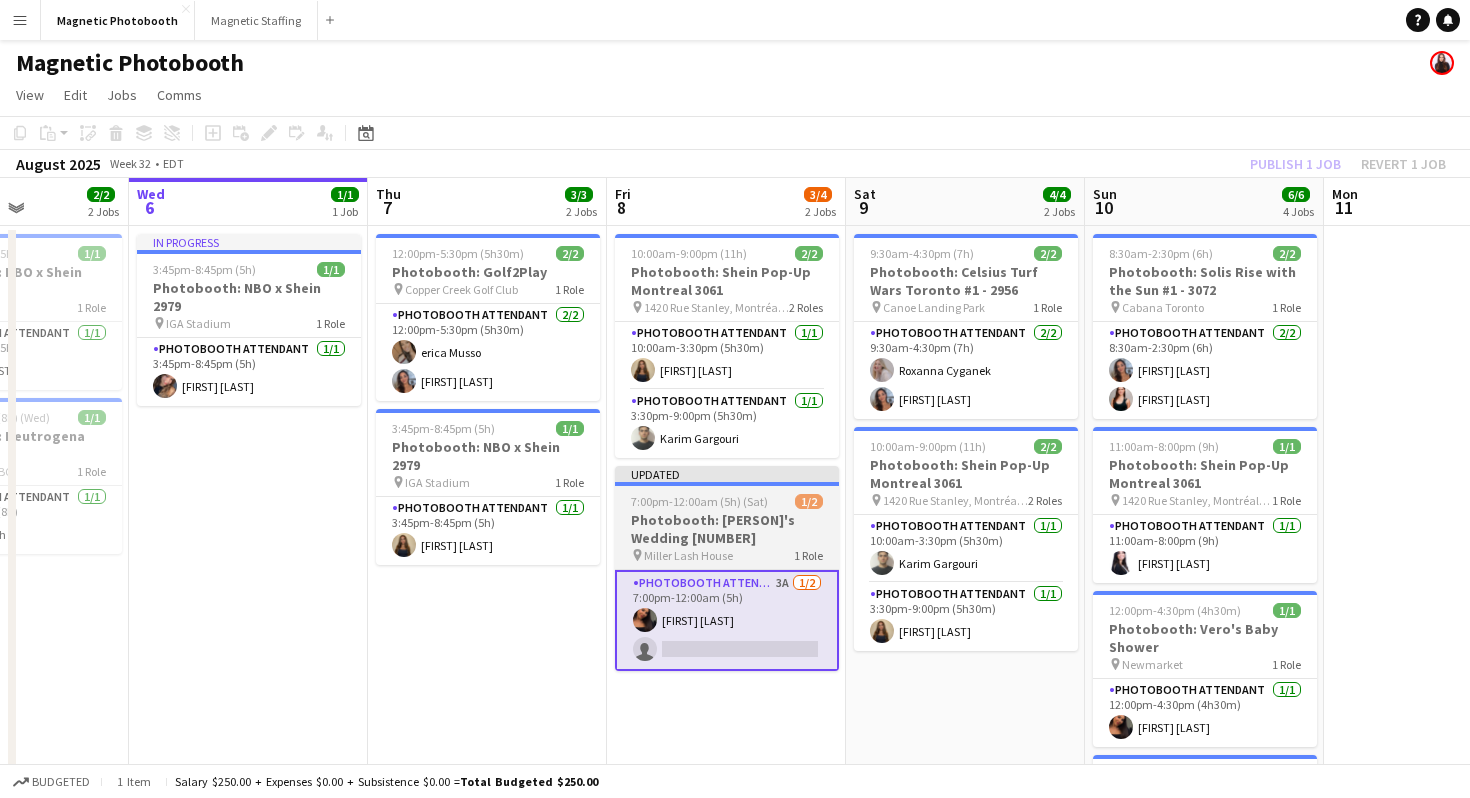 click on "Photobooth: [PERSON]'s Wedding [NUMBER]" at bounding box center (727, 529) 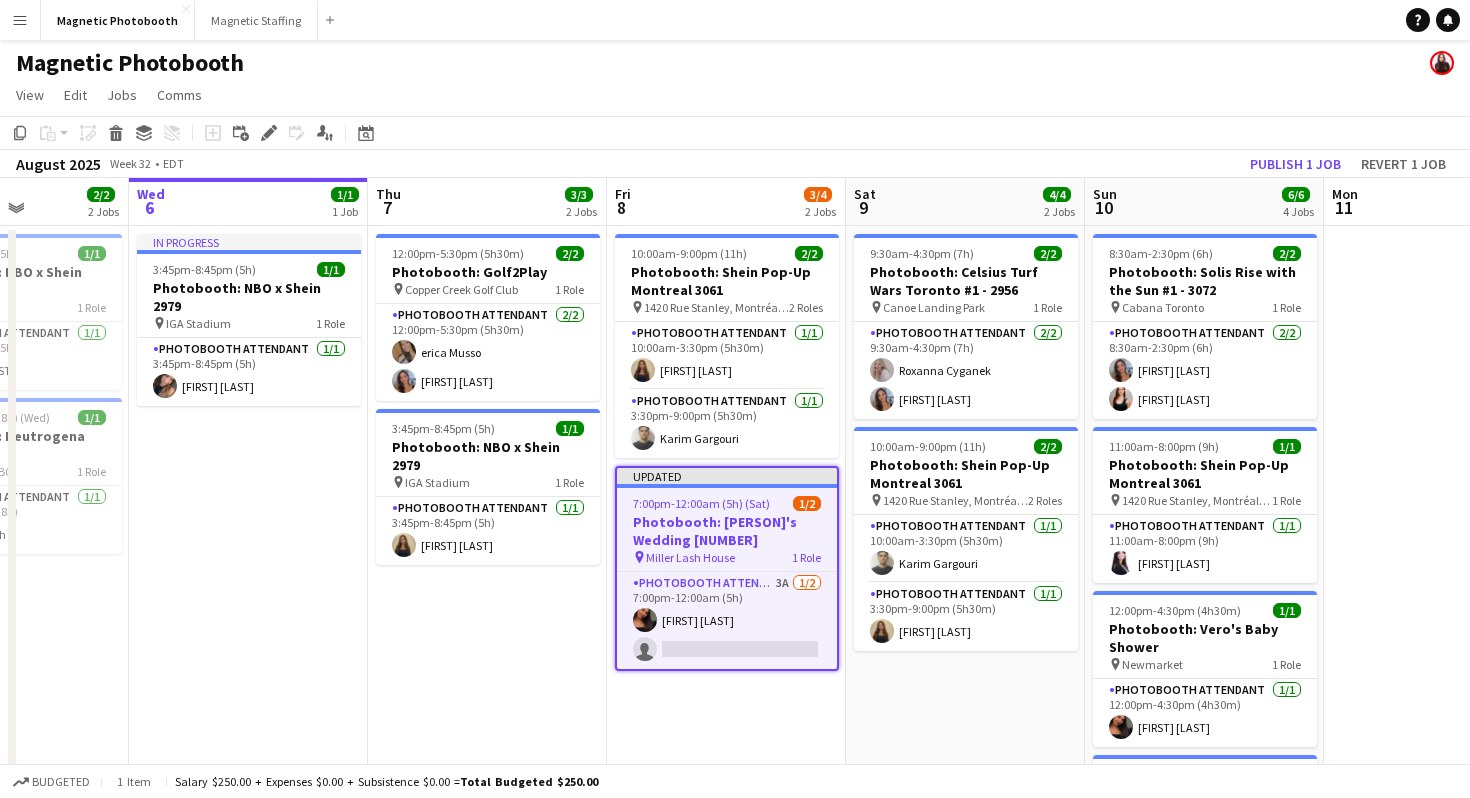click on "Photobooth: [PERSON]'s Wedding [NUMBER]" at bounding box center (727, 531) 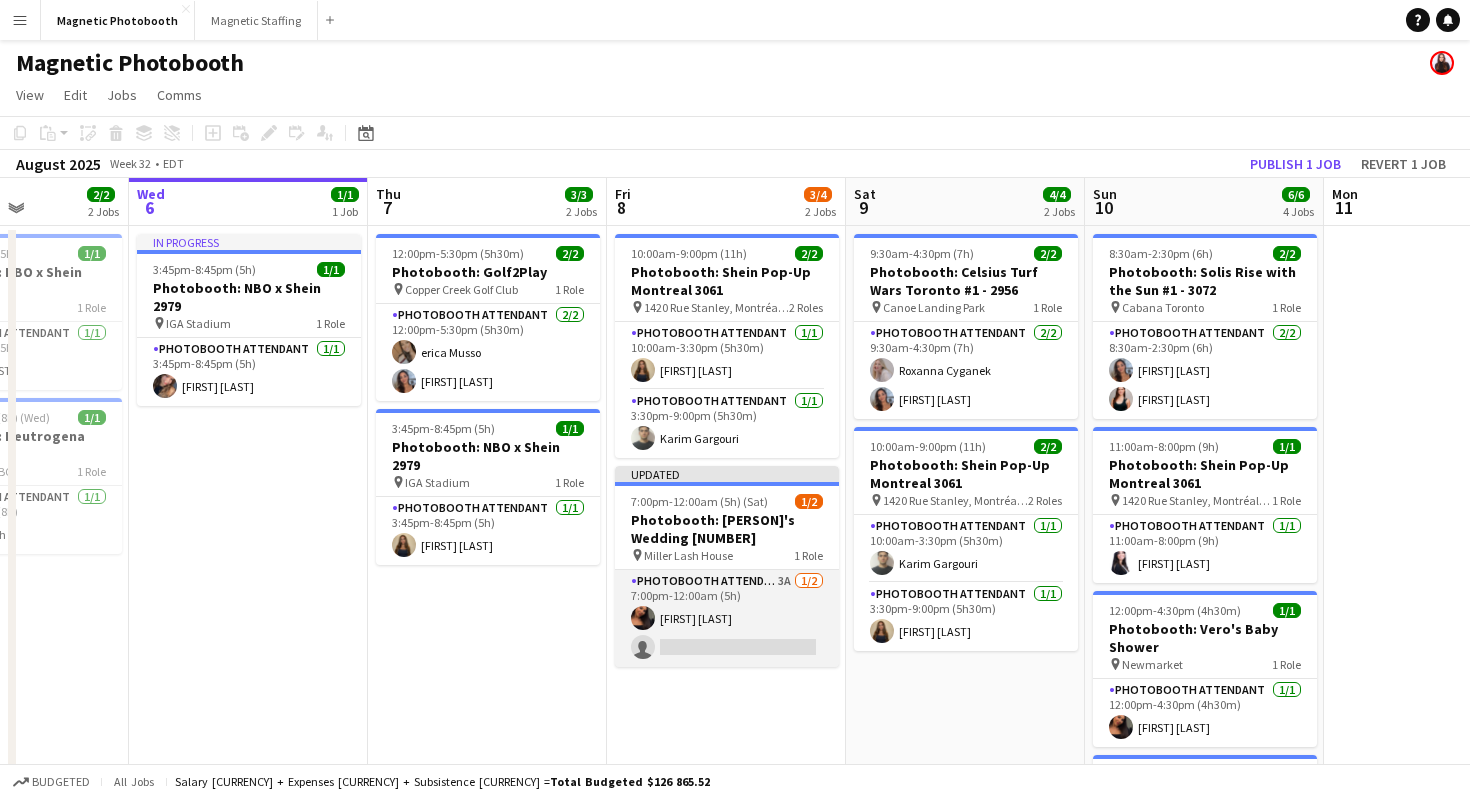 click on "Photobooth Attendant    3A   1/2   [TIME] (5h)
[FIRST] [LAST]
single-neutral-actions" at bounding box center (727, 618) 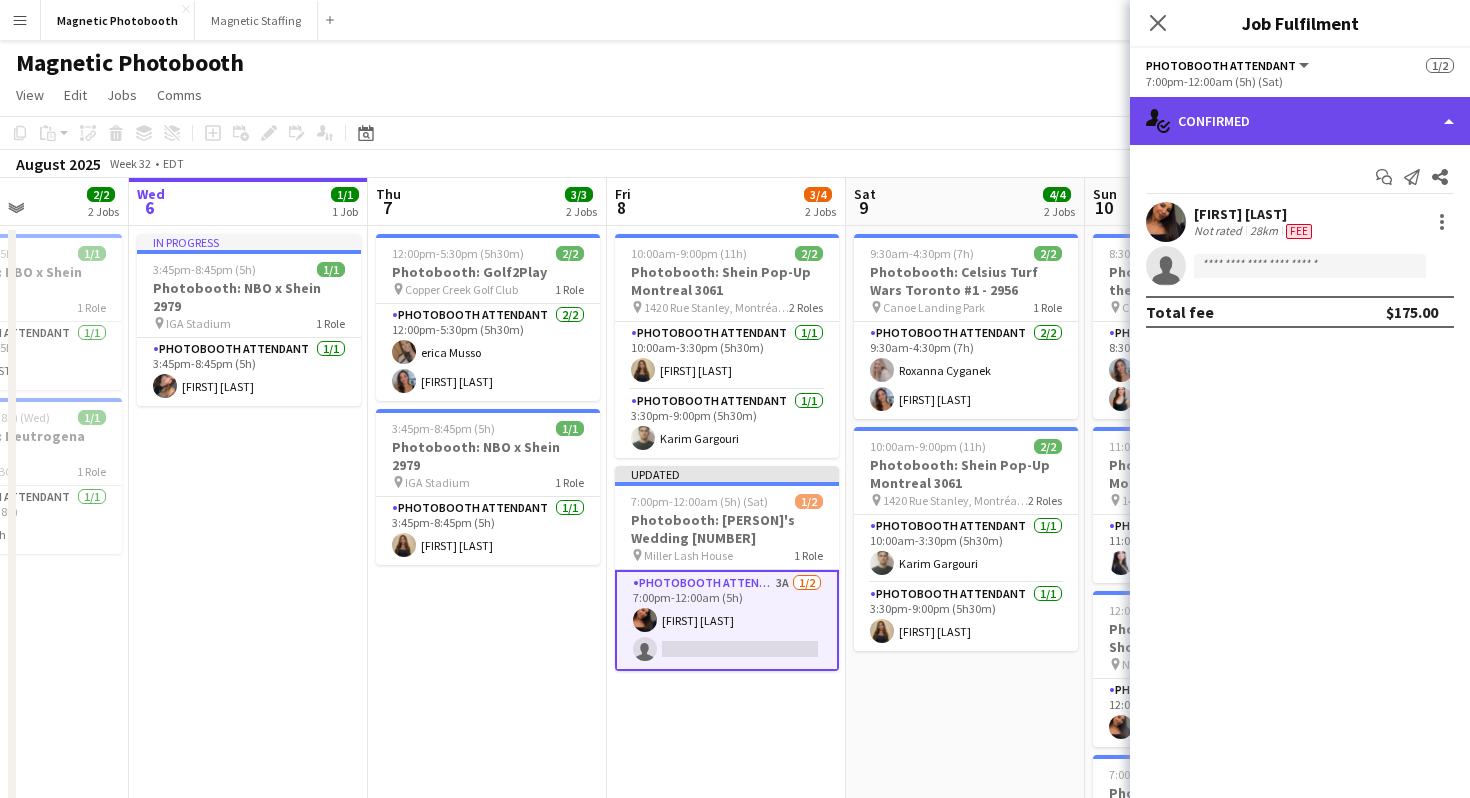 click on "single-neutral-actions-check-2
Confirmed" 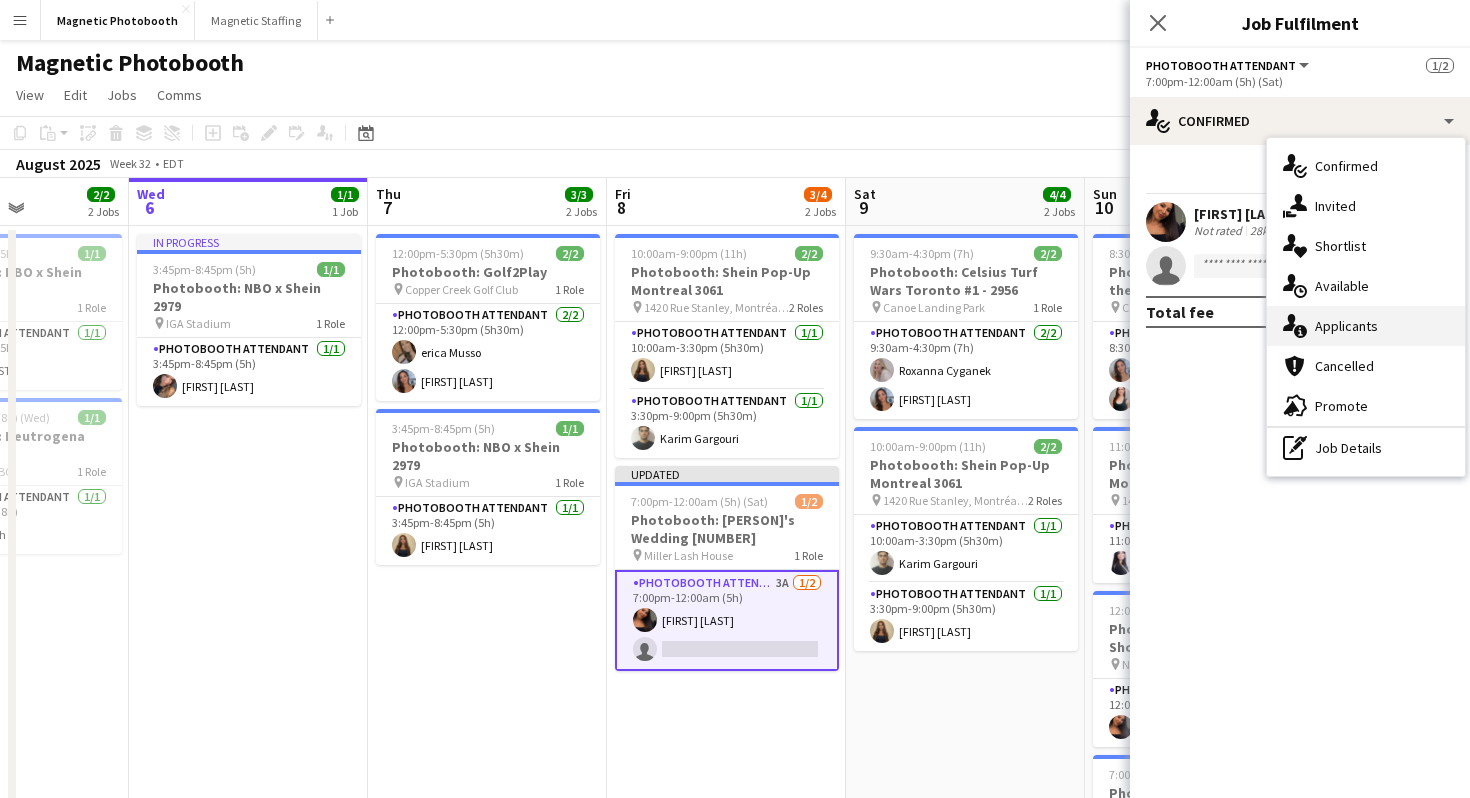 click on "single-neutral-actions-information
Applicants" at bounding box center (1366, 326) 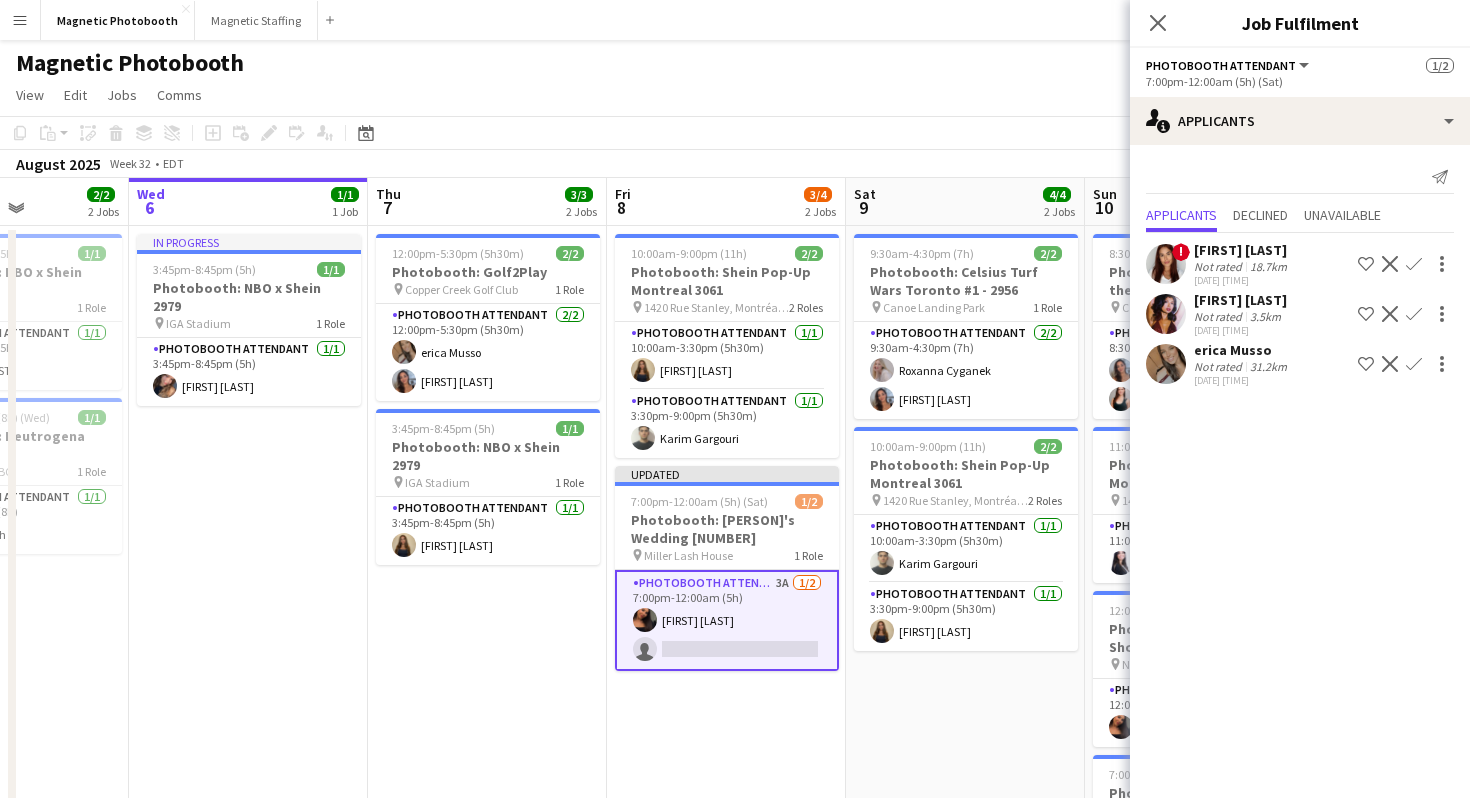click on "Confirm" 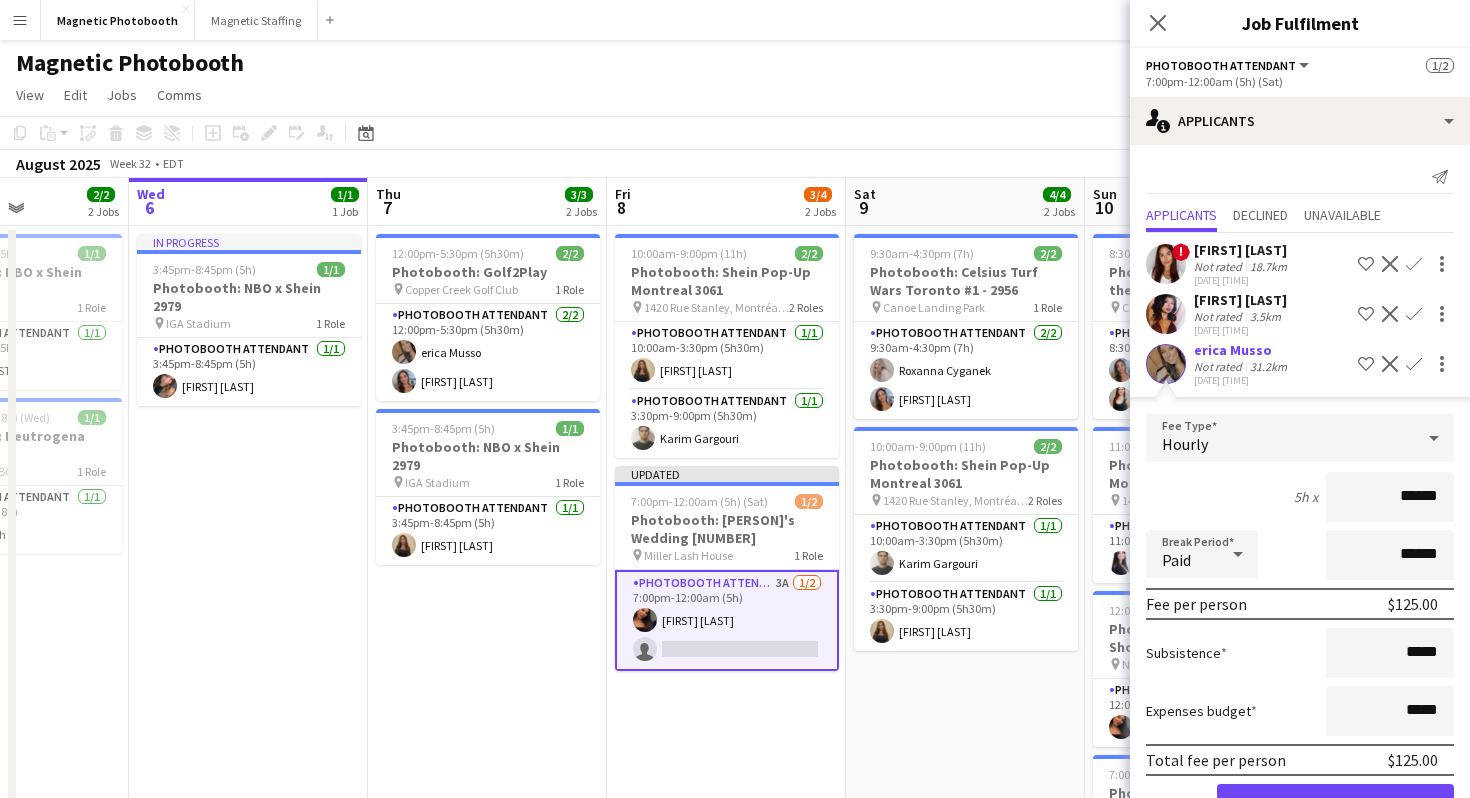 scroll, scrollTop: 63, scrollLeft: 0, axis: vertical 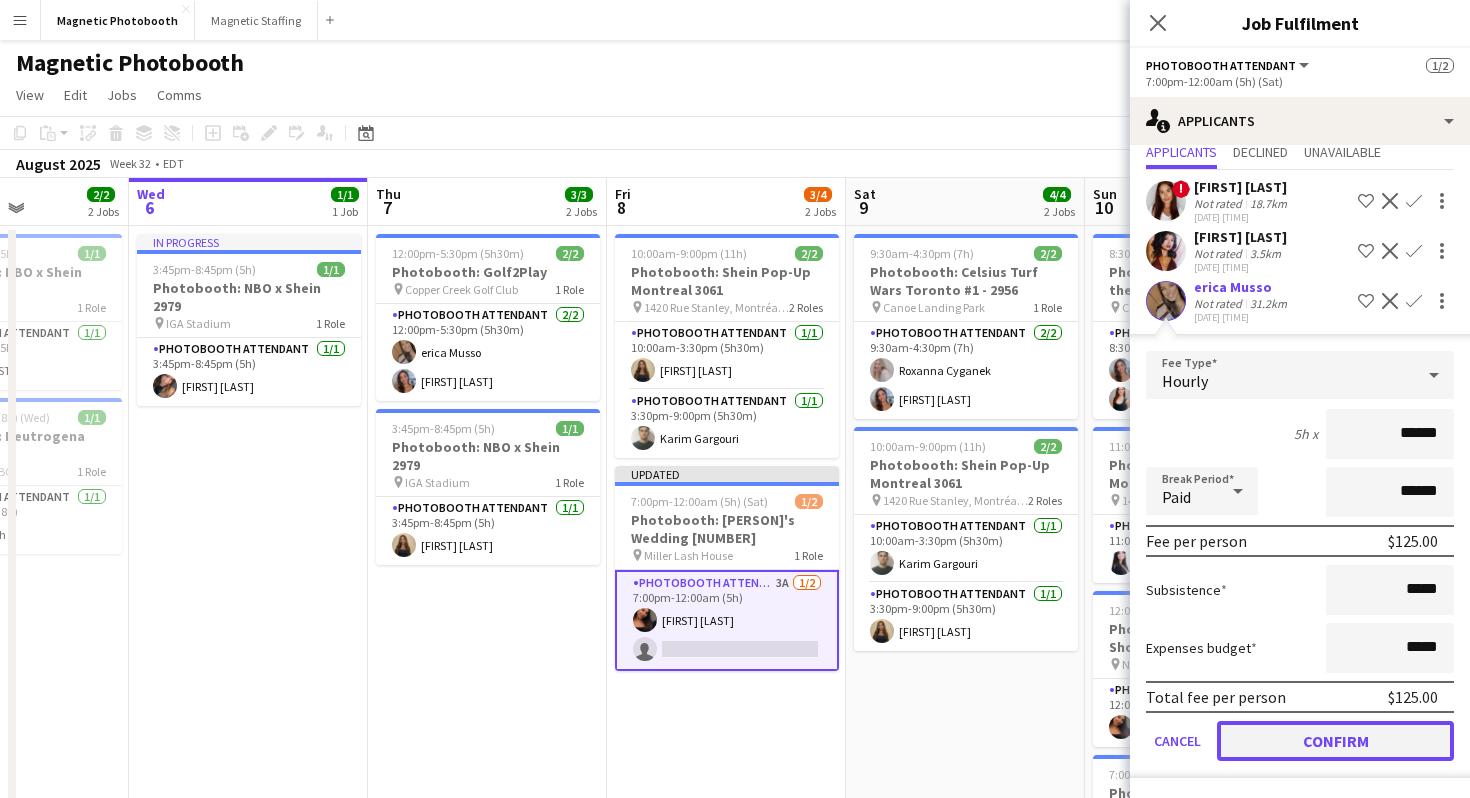 click on "Confirm" 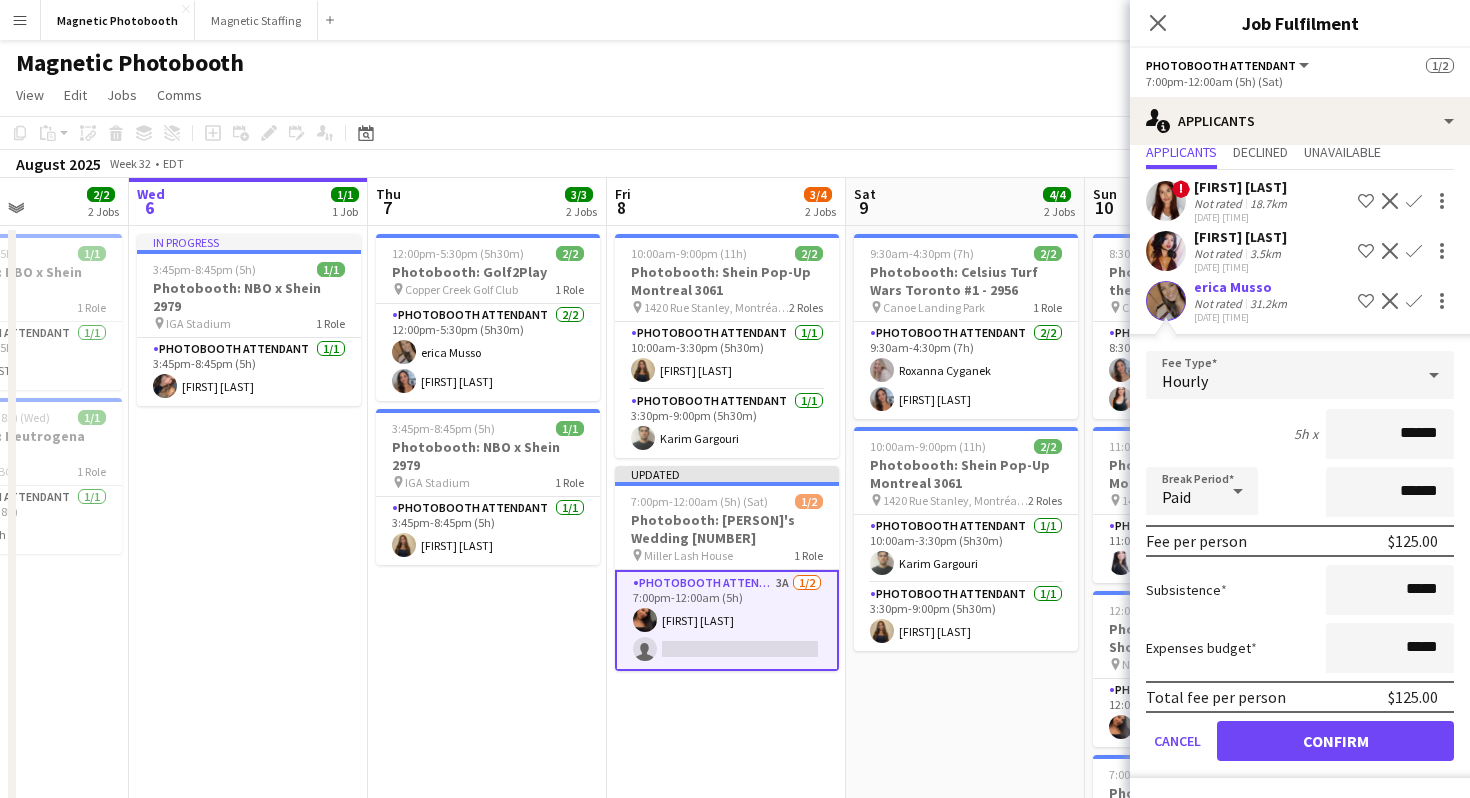 scroll, scrollTop: 0, scrollLeft: 0, axis: both 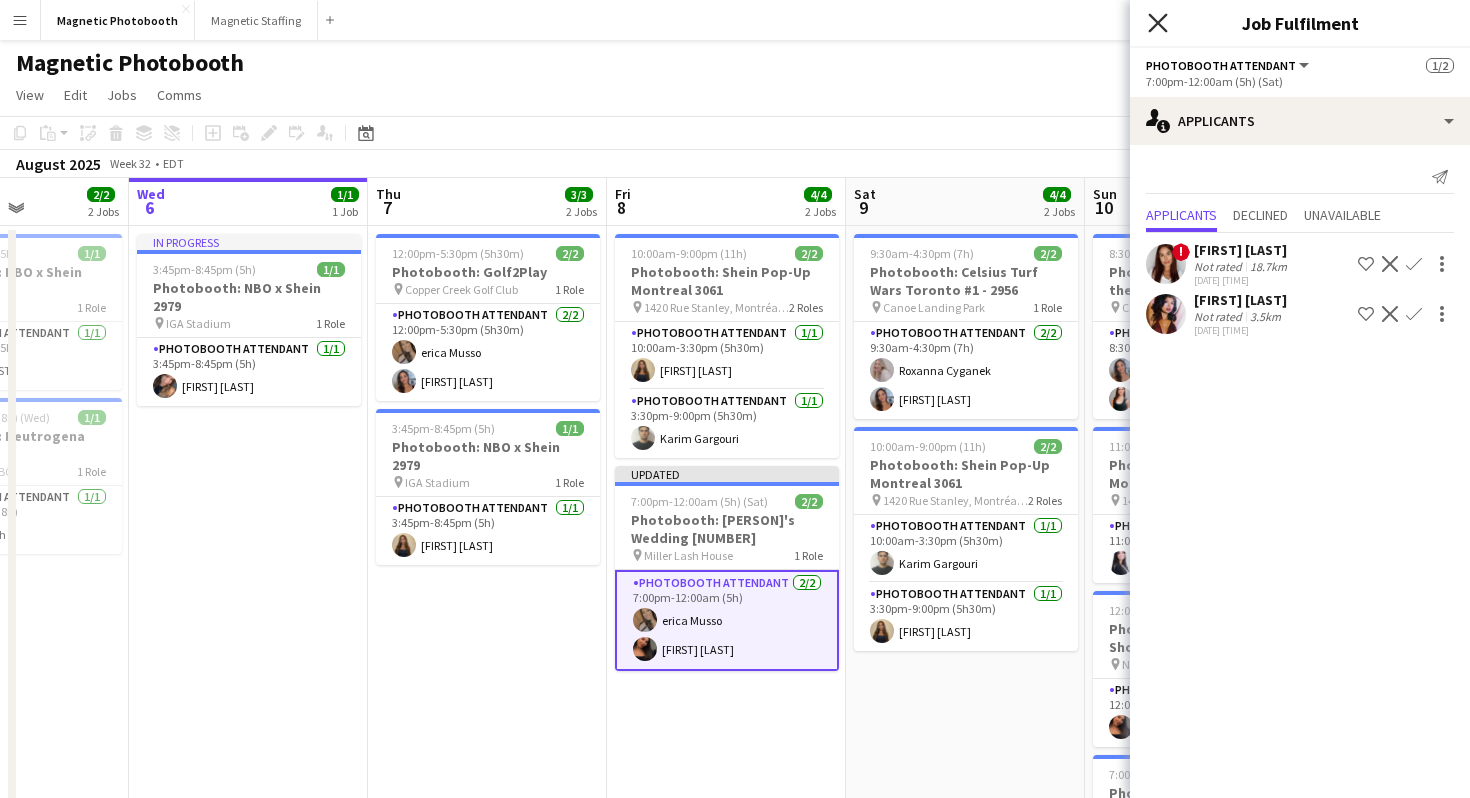 click 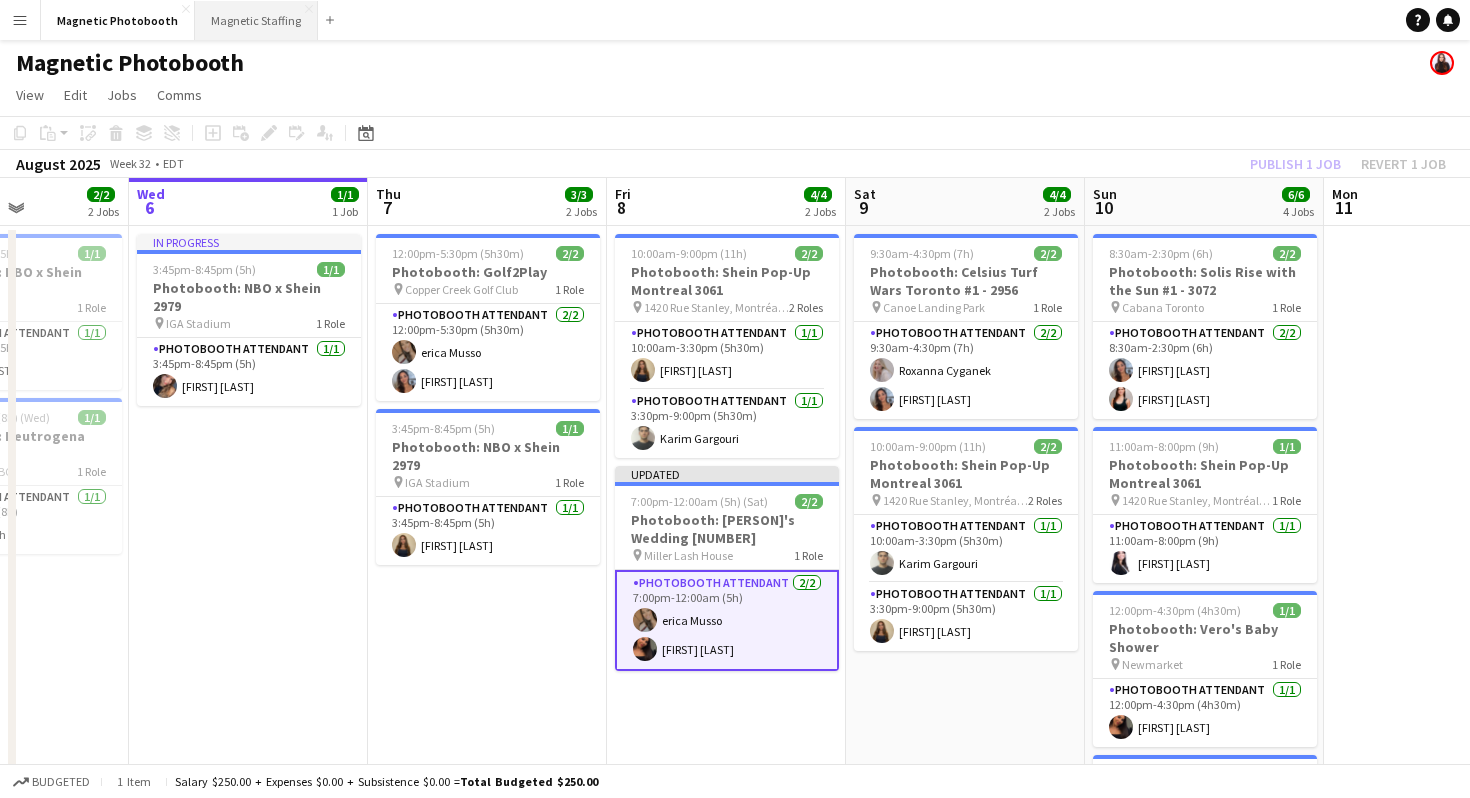 click on "Magnetic Staffing
Close" at bounding box center (256, 20) 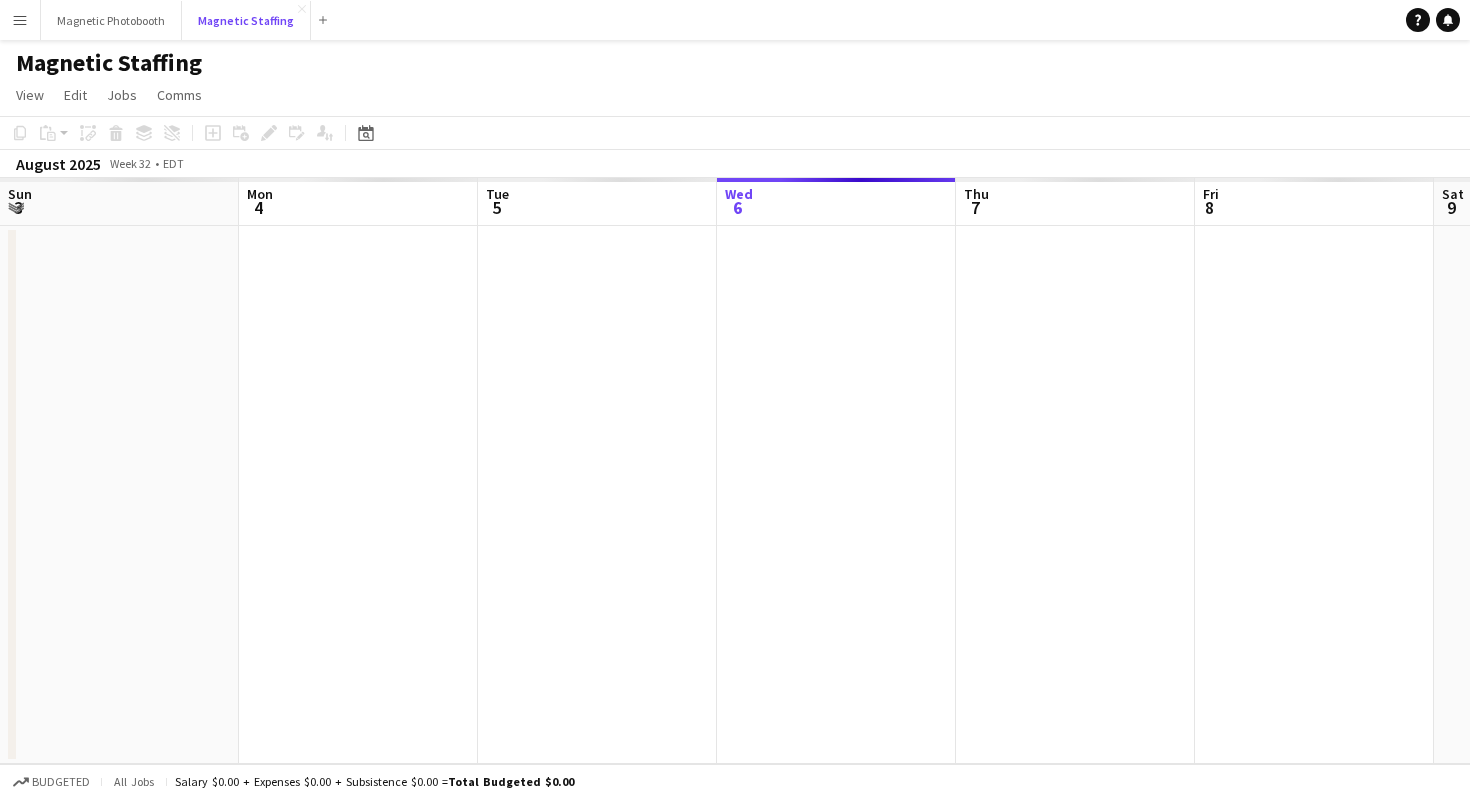 scroll, scrollTop: 0, scrollLeft: 478, axis: horizontal 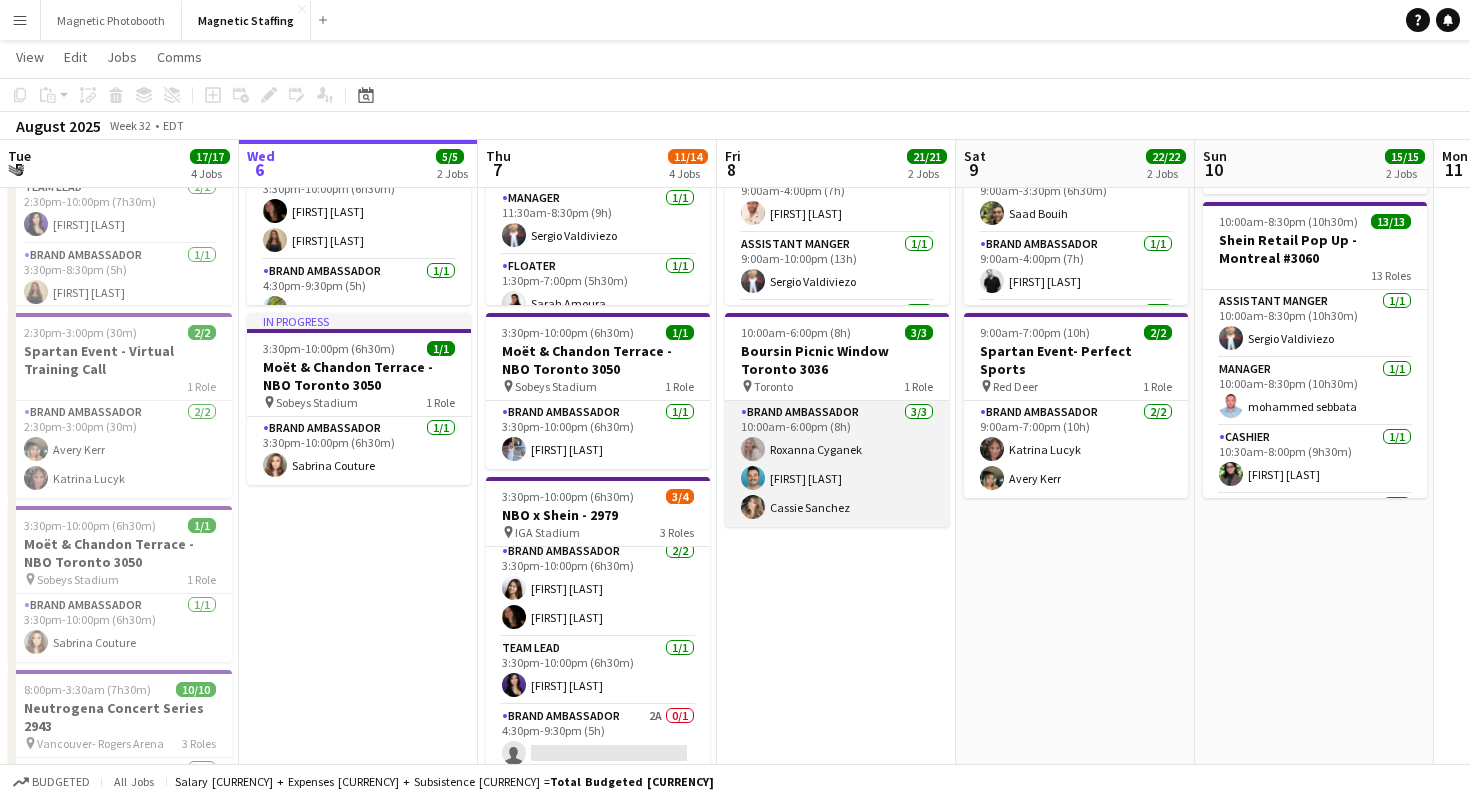 click on "Brand Ambassador   3/3   10:00am-6:00pm (8h)
Roxanna Cyganek Harrison Smith Cassie Sanchez" at bounding box center [837, 464] 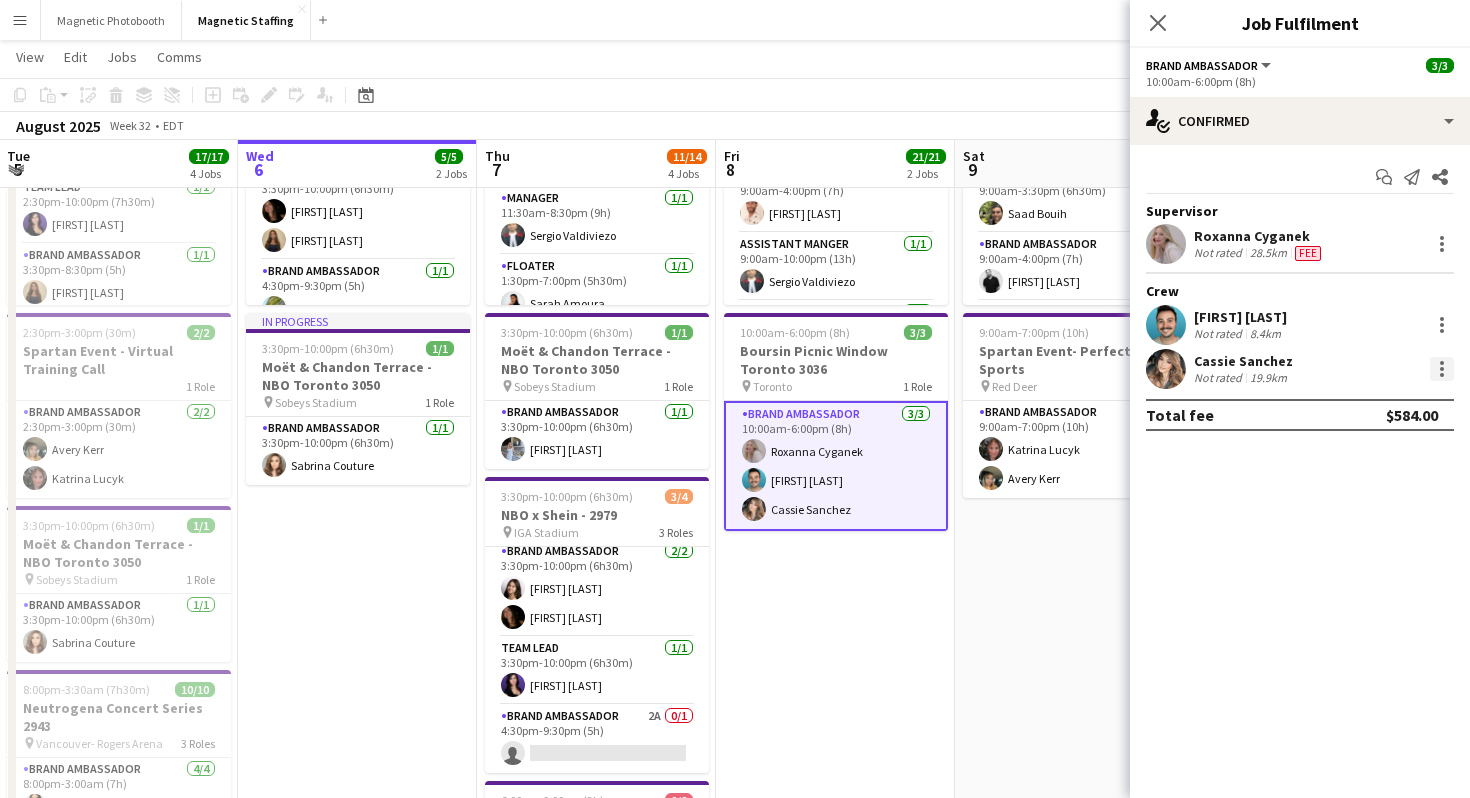 click at bounding box center (1442, 369) 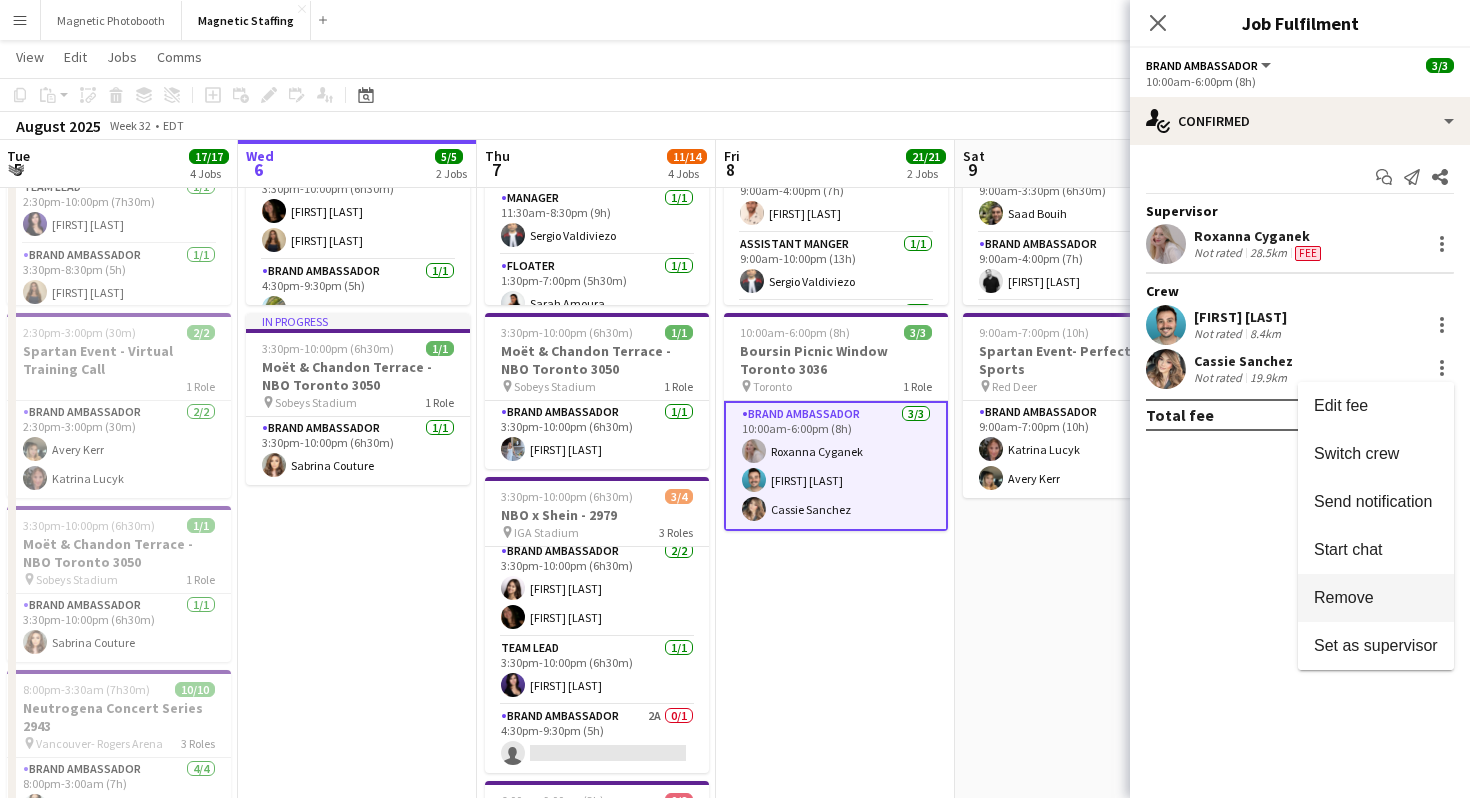 click on "Remove" at bounding box center (1344, 596) 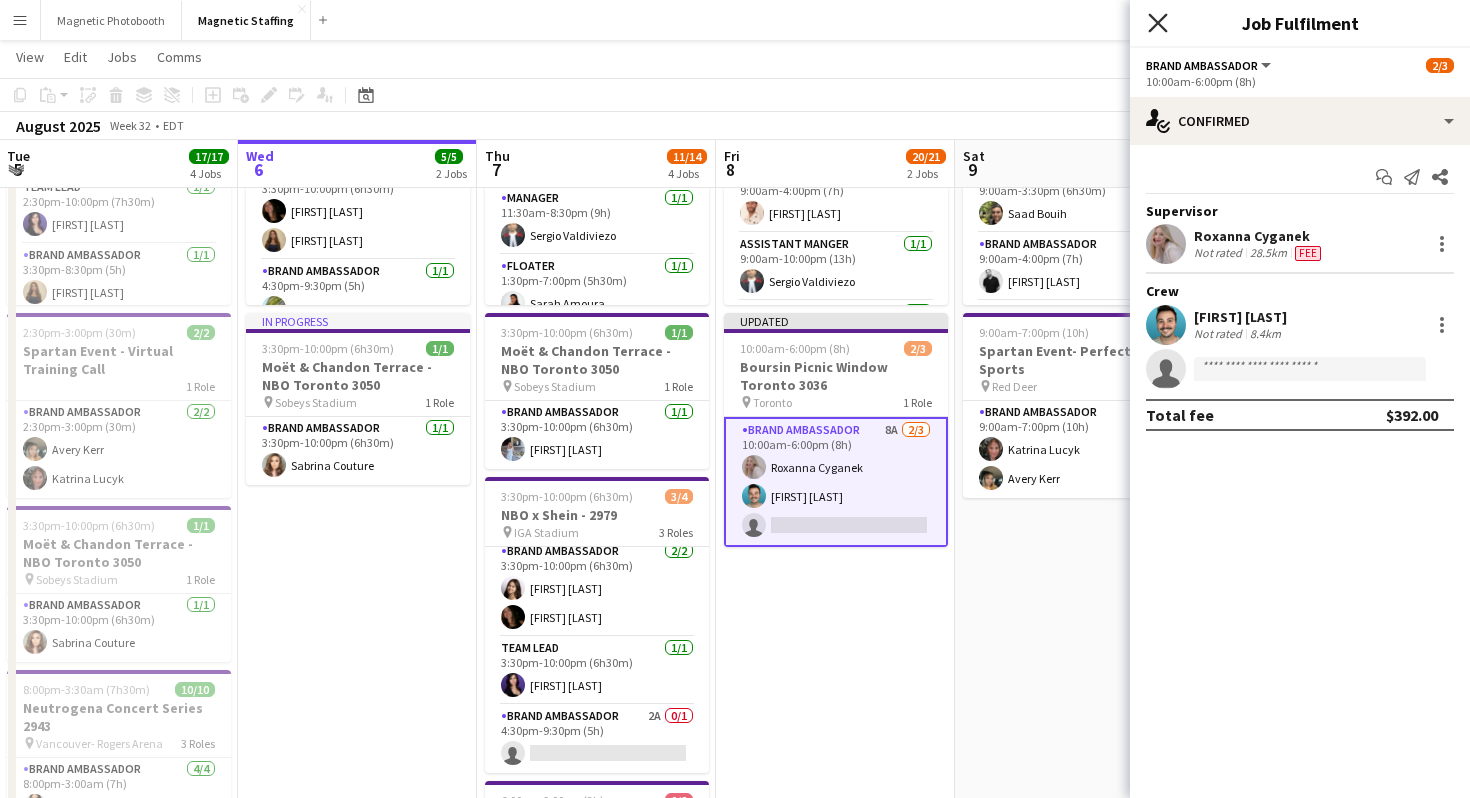 click 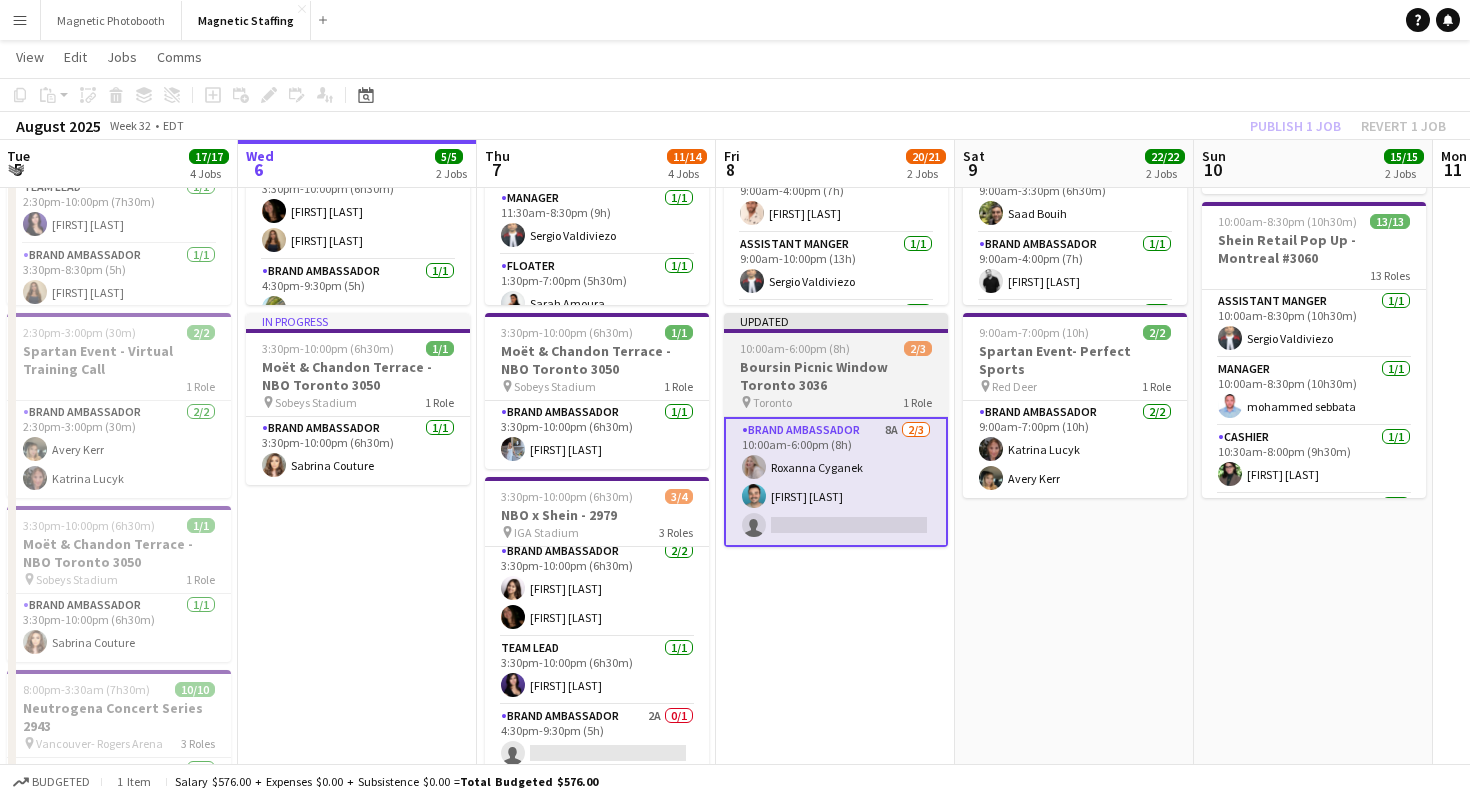 click on "Boursin Picnic Window Toronto 3036" at bounding box center [836, 376] 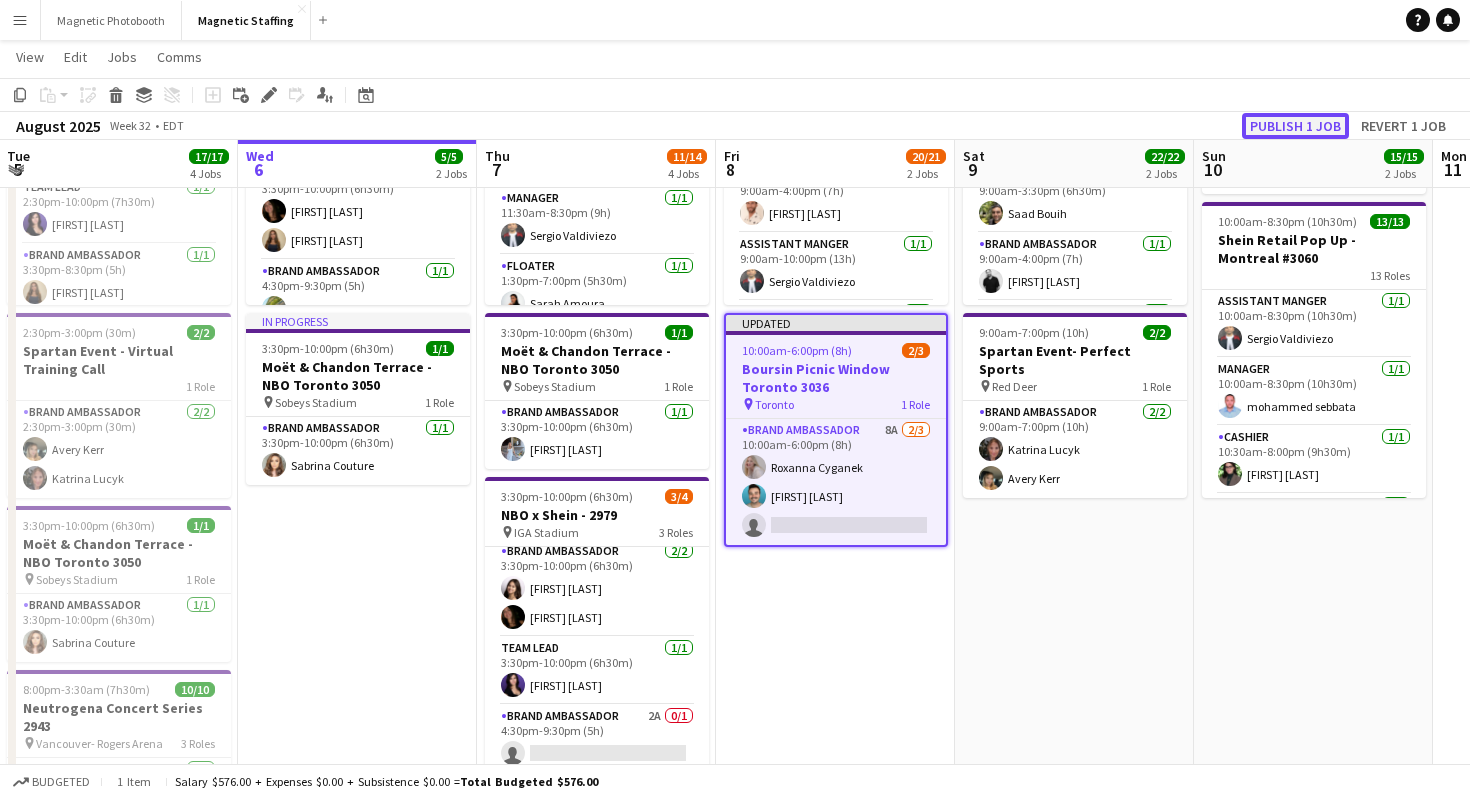 click on "Publish 1 job" 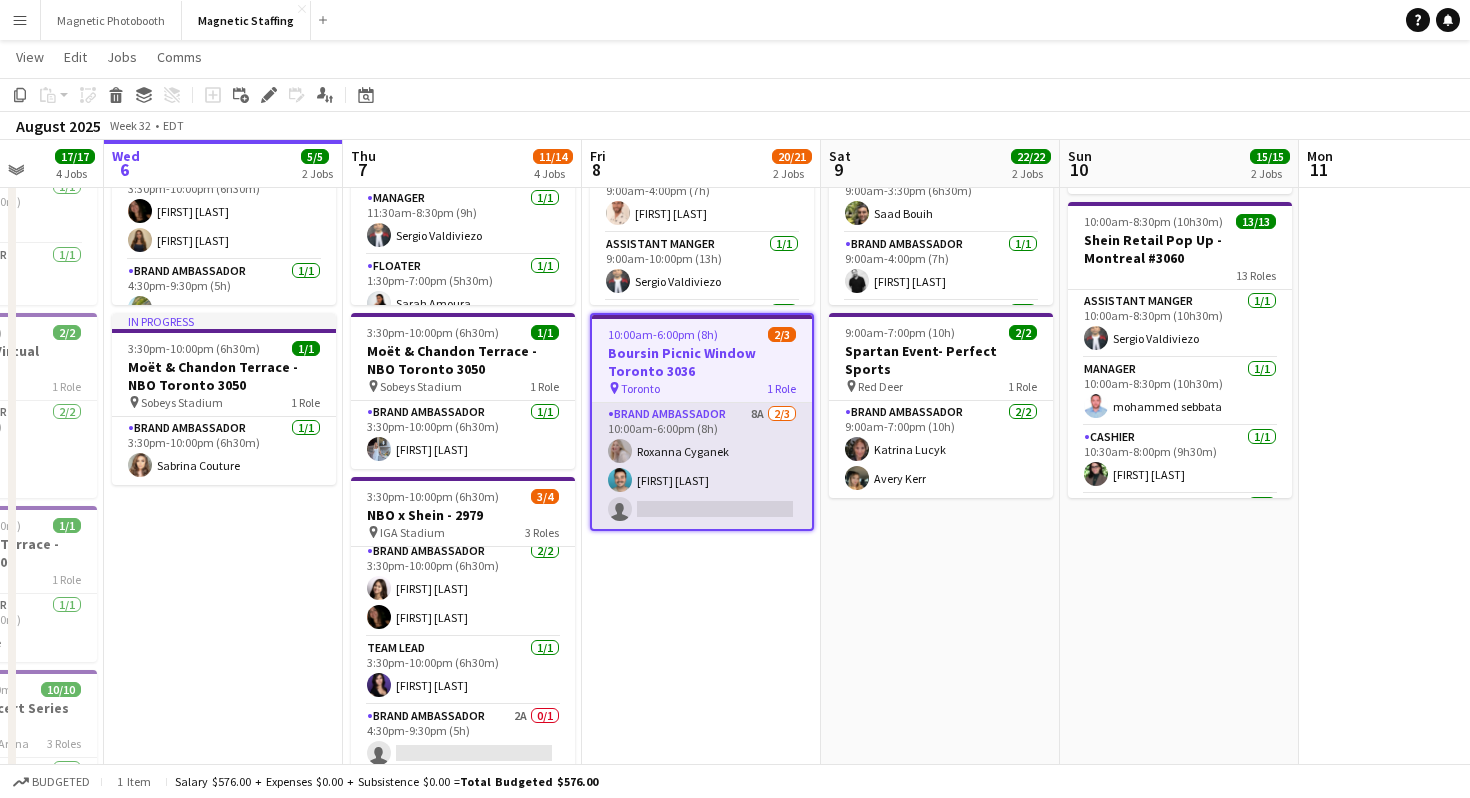 scroll, scrollTop: 0, scrollLeft: 592, axis: horizontal 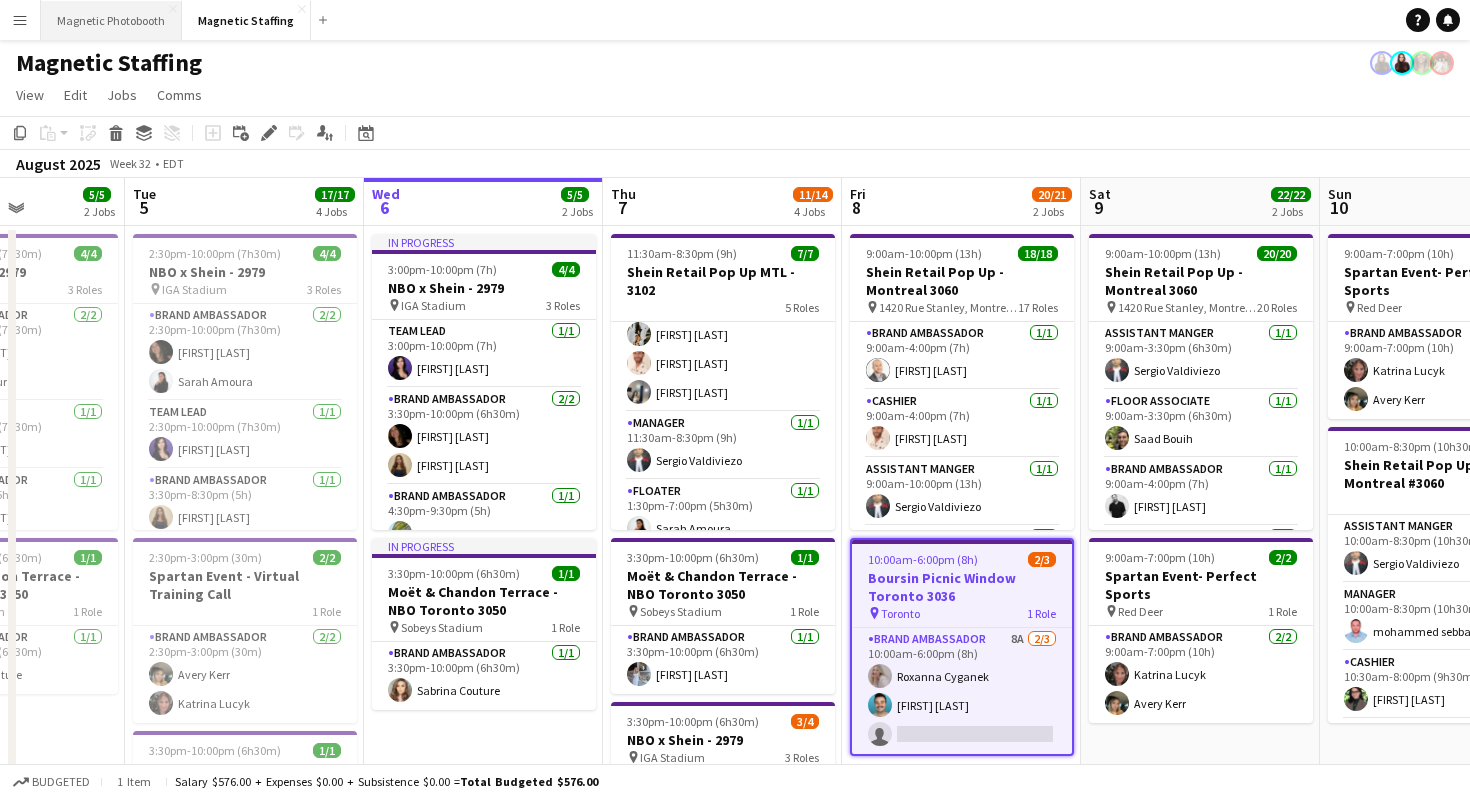 click on "Magnetic Photobooth
Close" at bounding box center (111, 20) 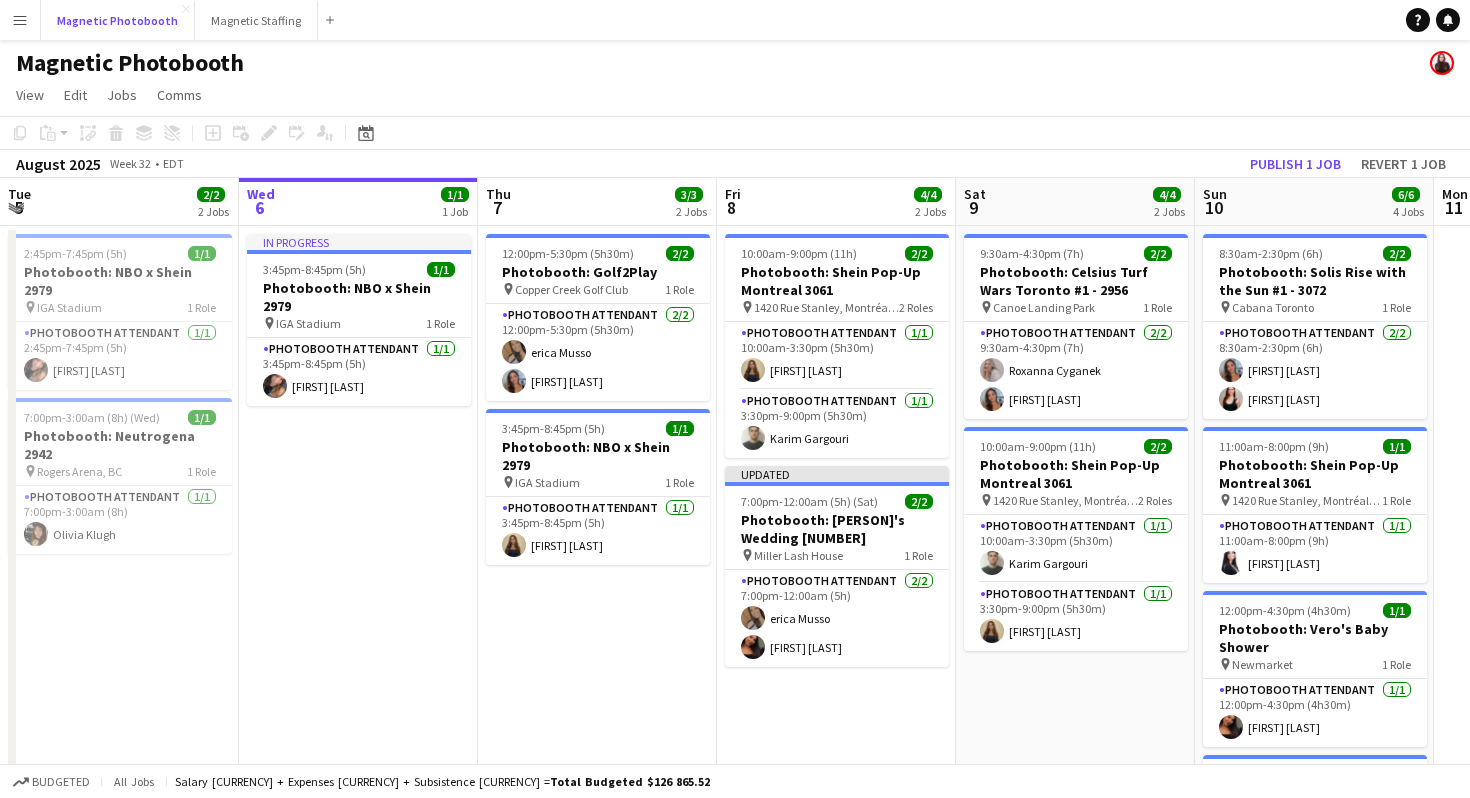 scroll, scrollTop: 0, scrollLeft: 495, axis: horizontal 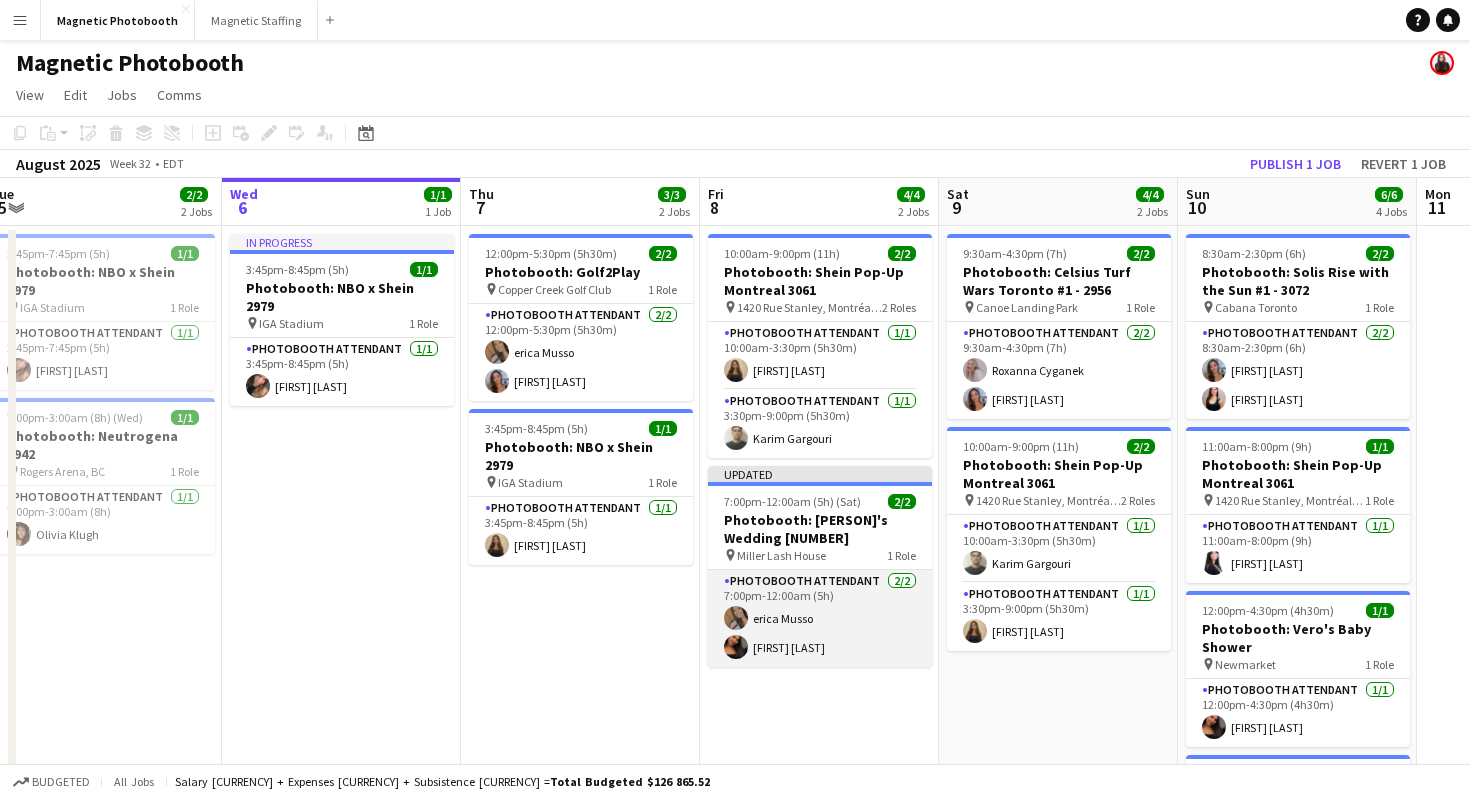 click on "Photobooth Attendant    2/2   [TIME] (5h)
[FIRST] [LAST] [FIRST] [LAST]" at bounding box center (820, 618) 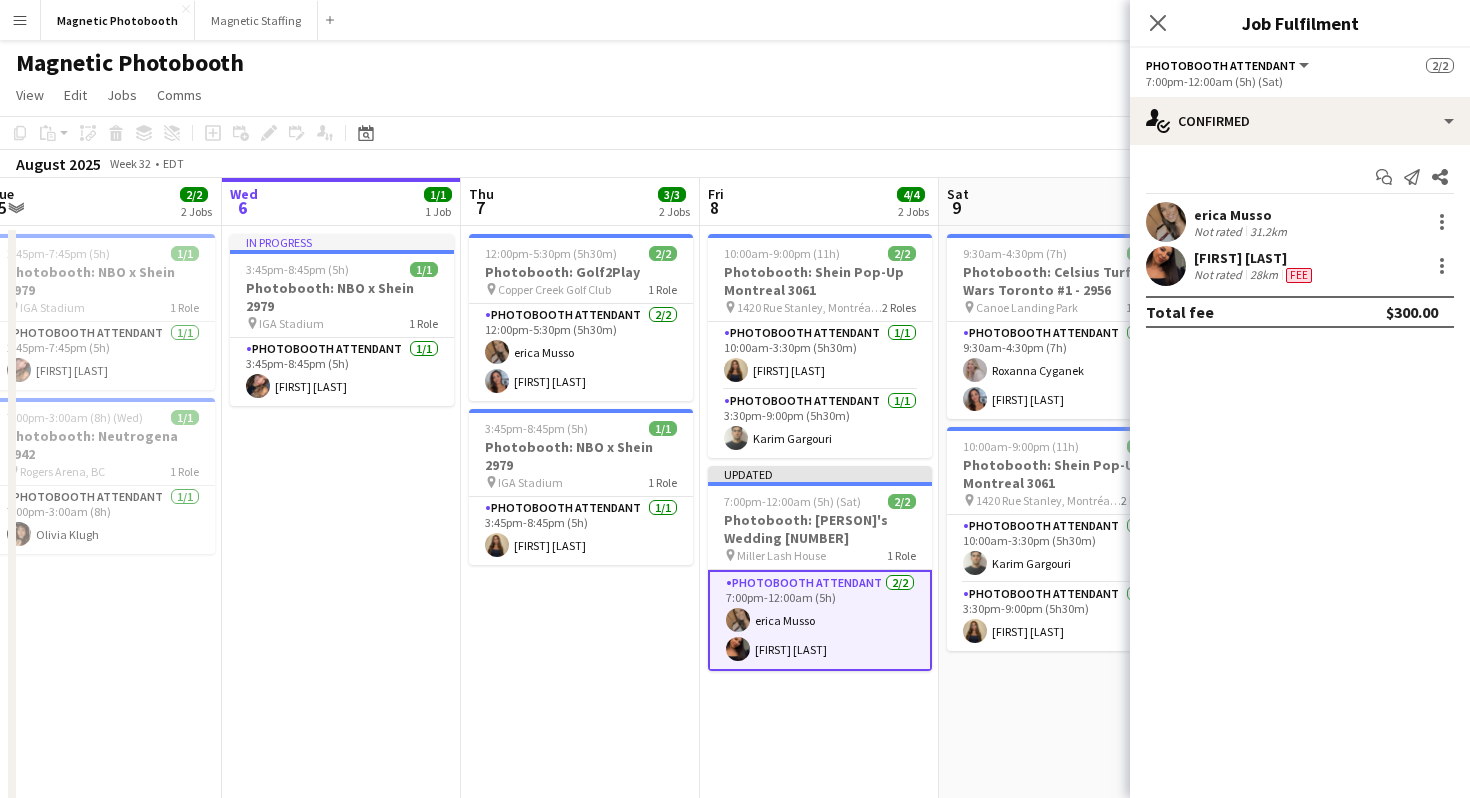 click on "[FIRST] [LAST]   Not rated   31.2km" at bounding box center (1300, 222) 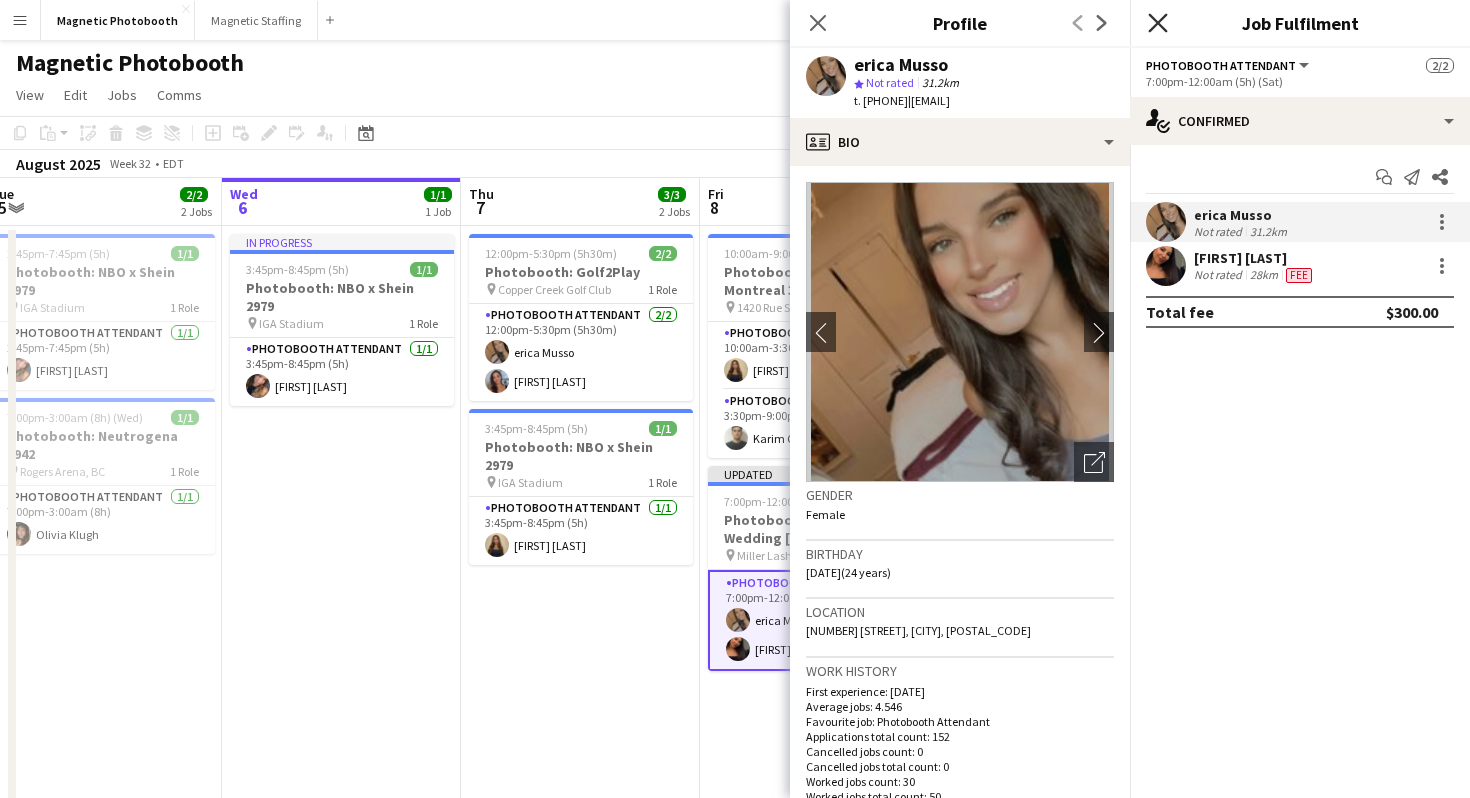 click on "Close pop-in" 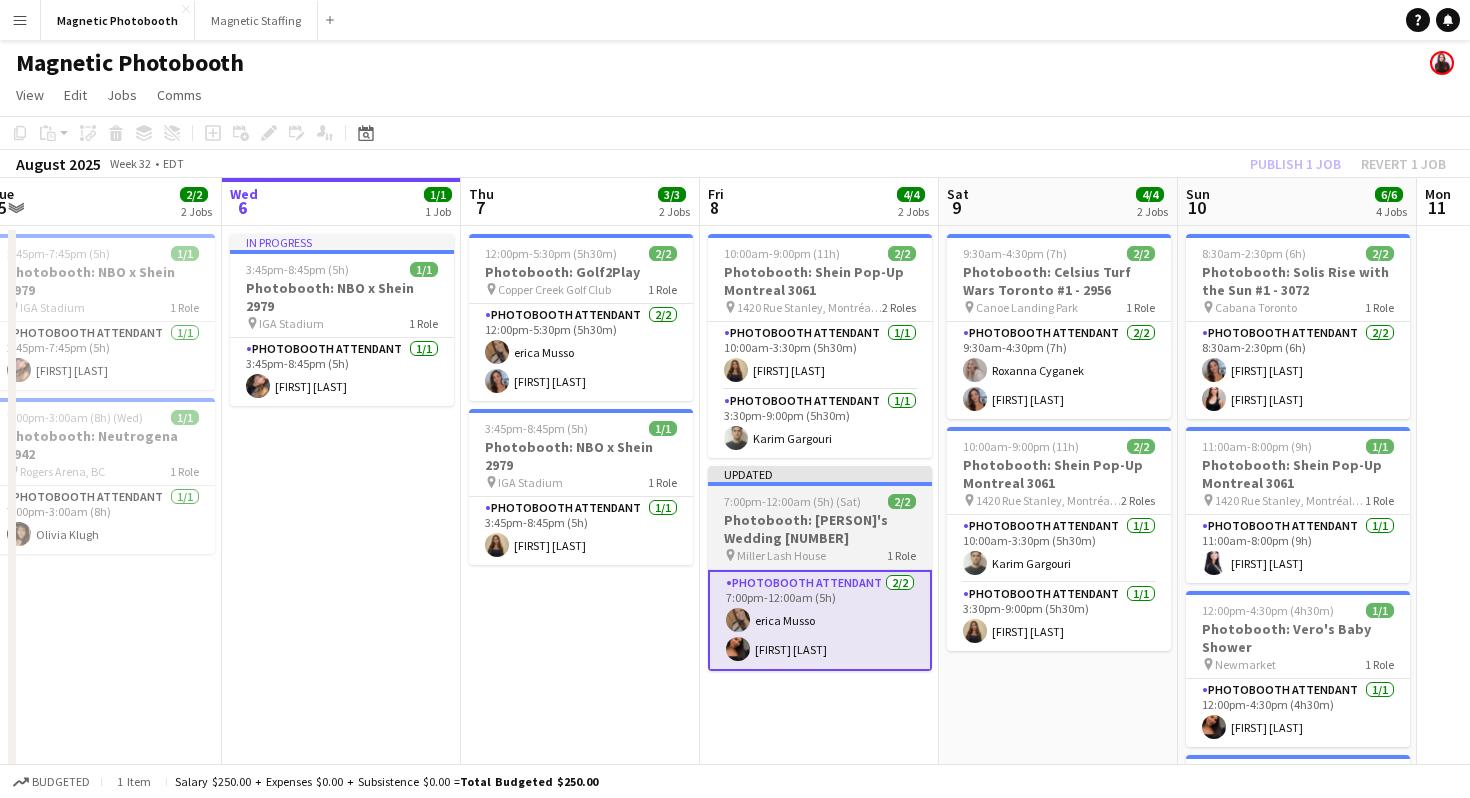 click on "Photobooth: [PERSON]'s Wedding [NUMBER]" at bounding box center (820, 529) 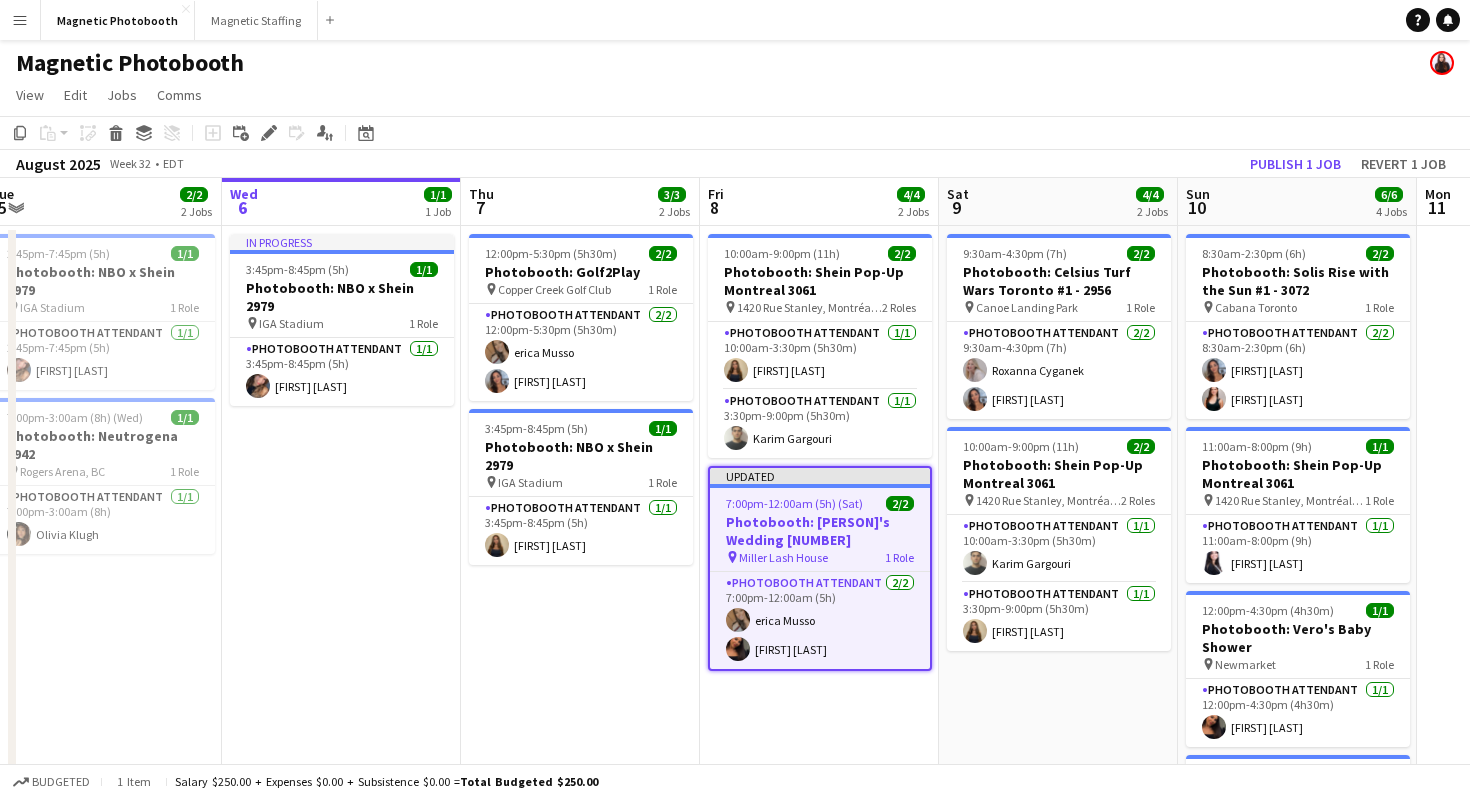 click on "View  Day view expanded Day view collapsed Month view Date picker Jump to today Expand Linked Jobs Collapse Linked Jobs  Edit  Copy
Command
C  Paste  Without Crew
Command
V With Crew
Command
Shift
V Paste as linked job  Group  Group Ungroup  Jobs  New Job Edit Job Delete Job New Linked Job Edit Linked Jobs Job fulfilment Promote Role Copy Role URL  Comms  Notify confirmed crew Create chat" 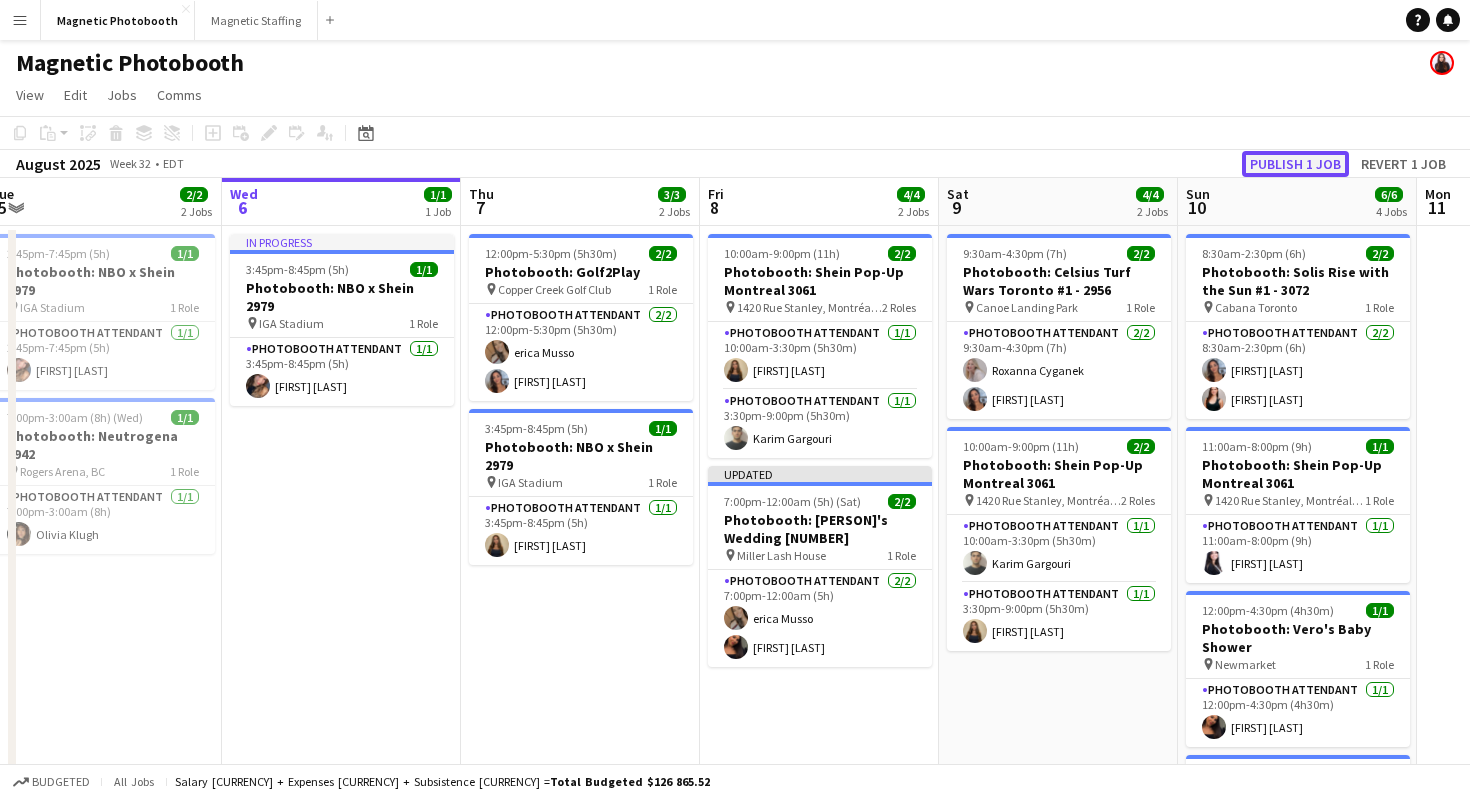 click on "Publish 1 job" 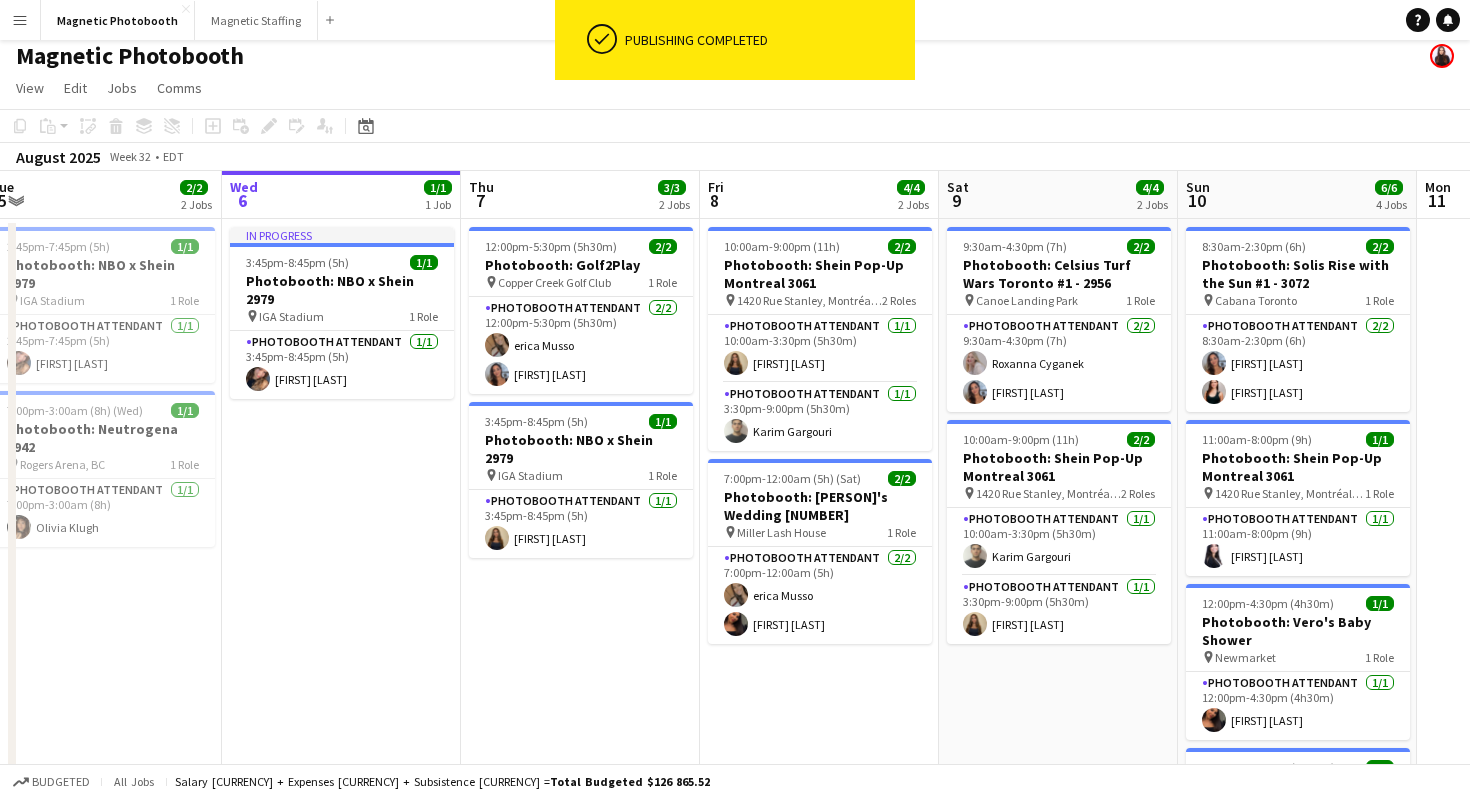 scroll, scrollTop: 0, scrollLeft: 0, axis: both 